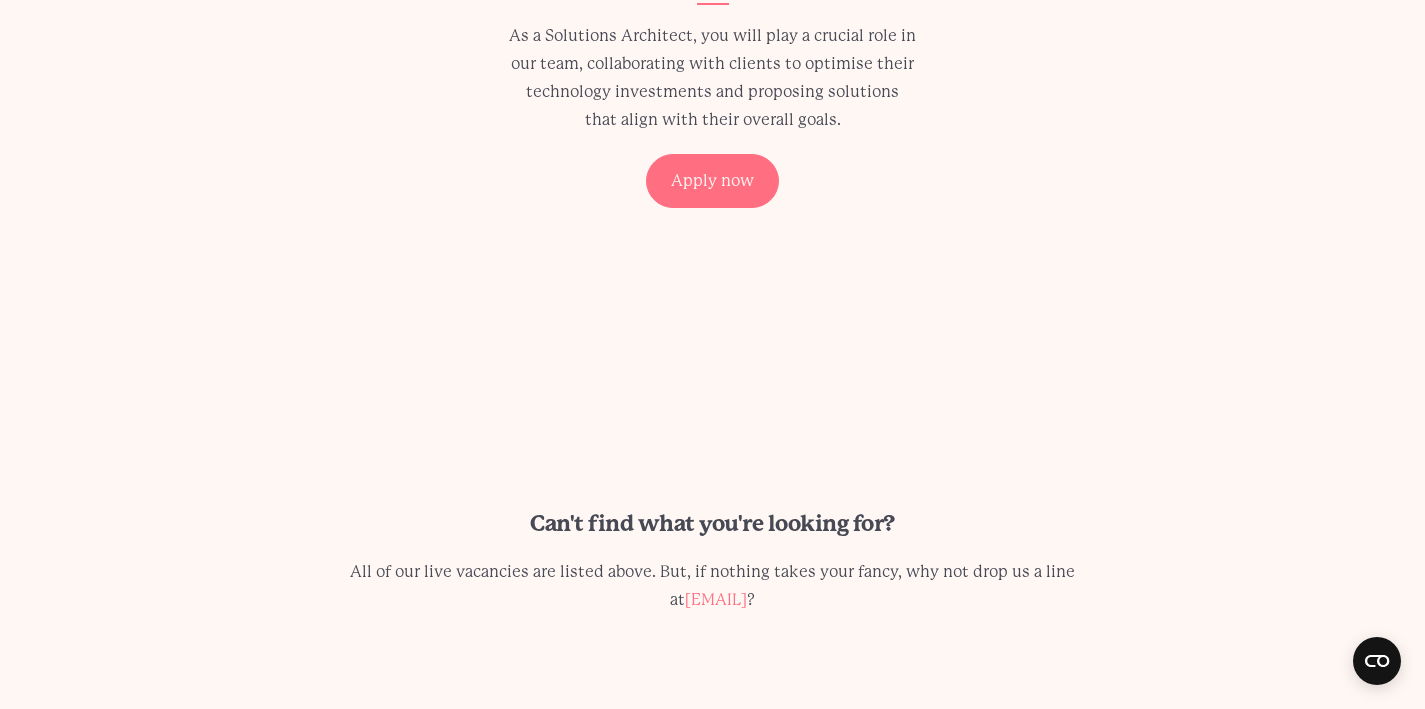 scroll, scrollTop: 322, scrollLeft: 0, axis: vertical 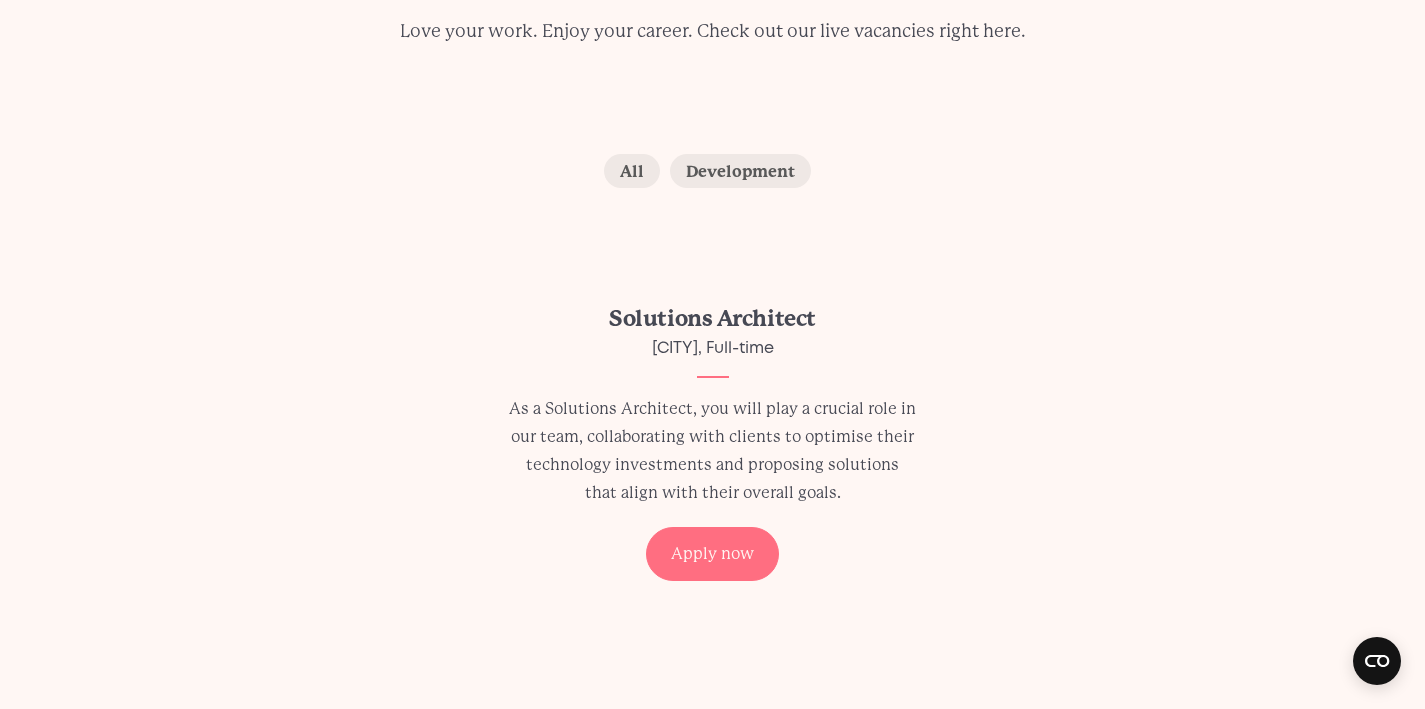 click on "As a Solutions Architect, you will play a crucial role in our team, collaborating with clients to optimise their technology investments and proposing solutions that align with their overall goals." at bounding box center [713, 451] 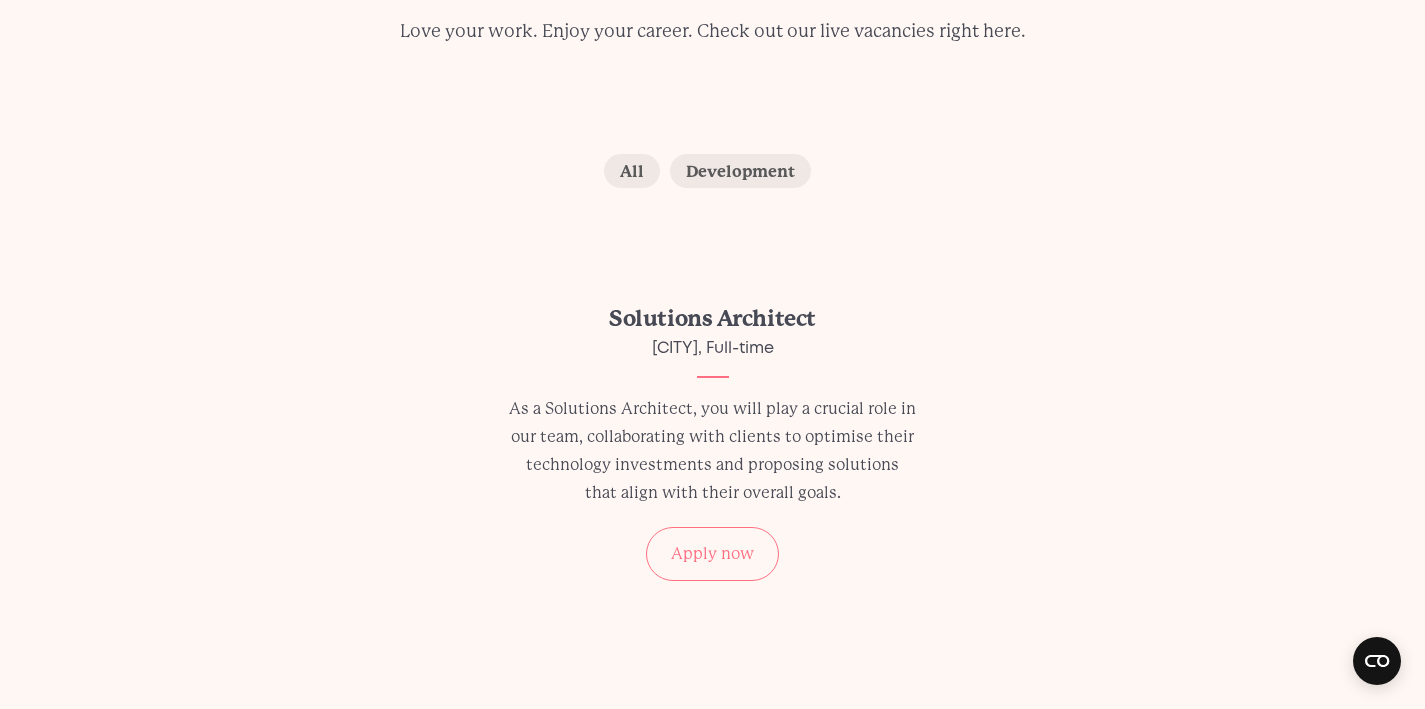 click on "Apply now" at bounding box center (712, 554) 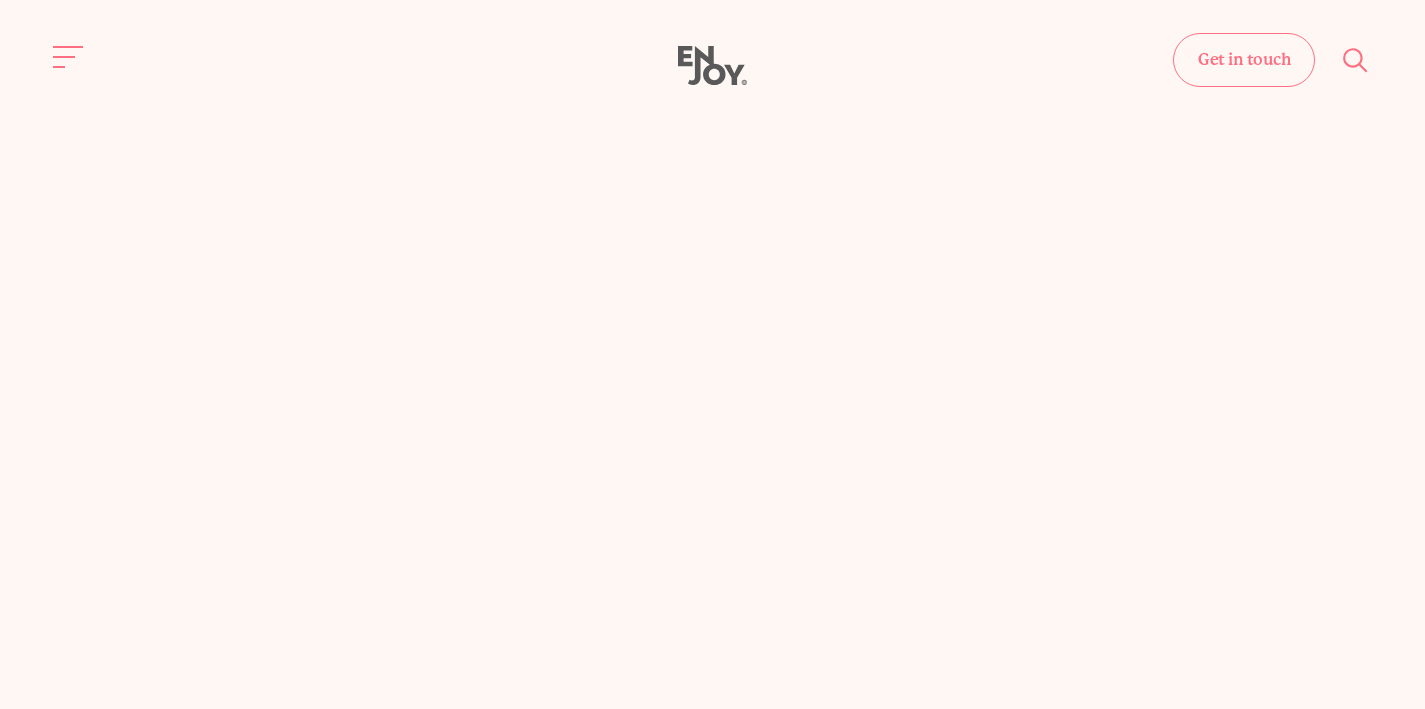 scroll, scrollTop: 0, scrollLeft: 0, axis: both 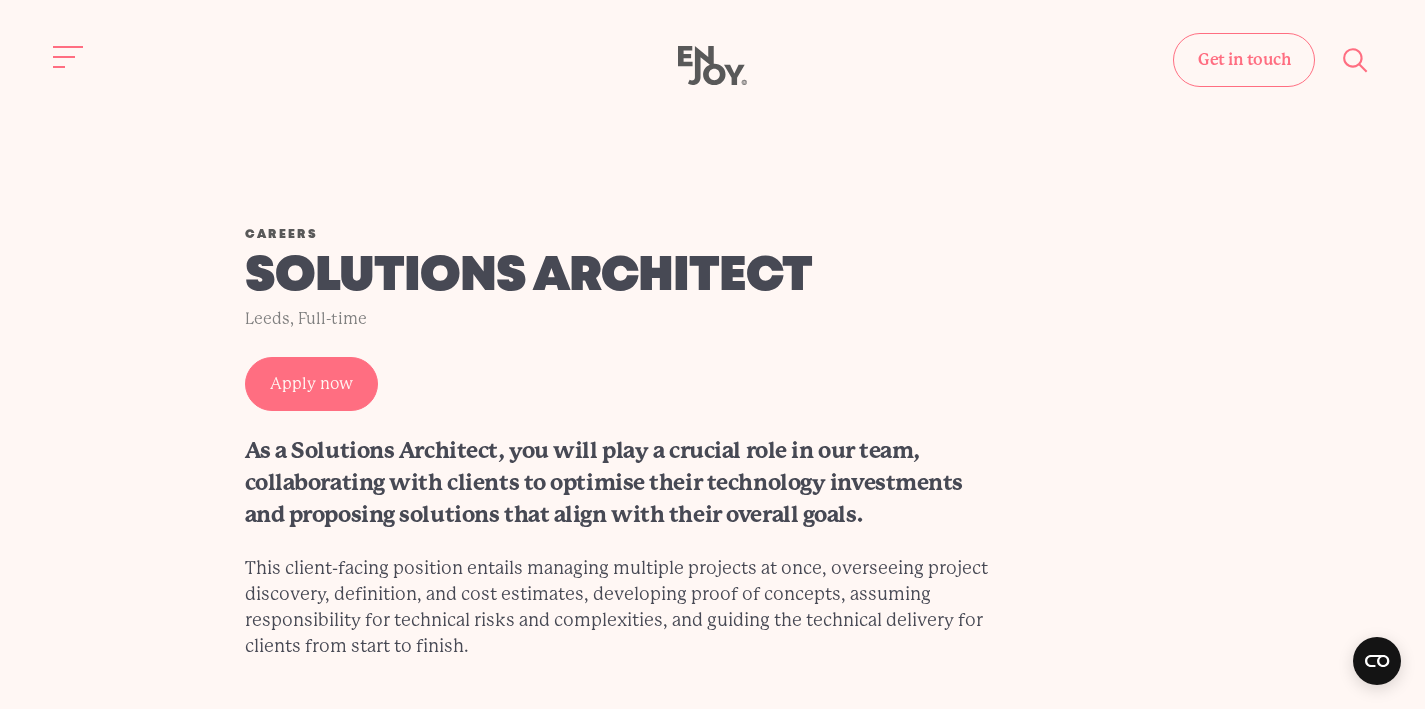 drag, startPoint x: 444, startPoint y: 452, endPoint x: 872, endPoint y: 511, distance: 432.04745 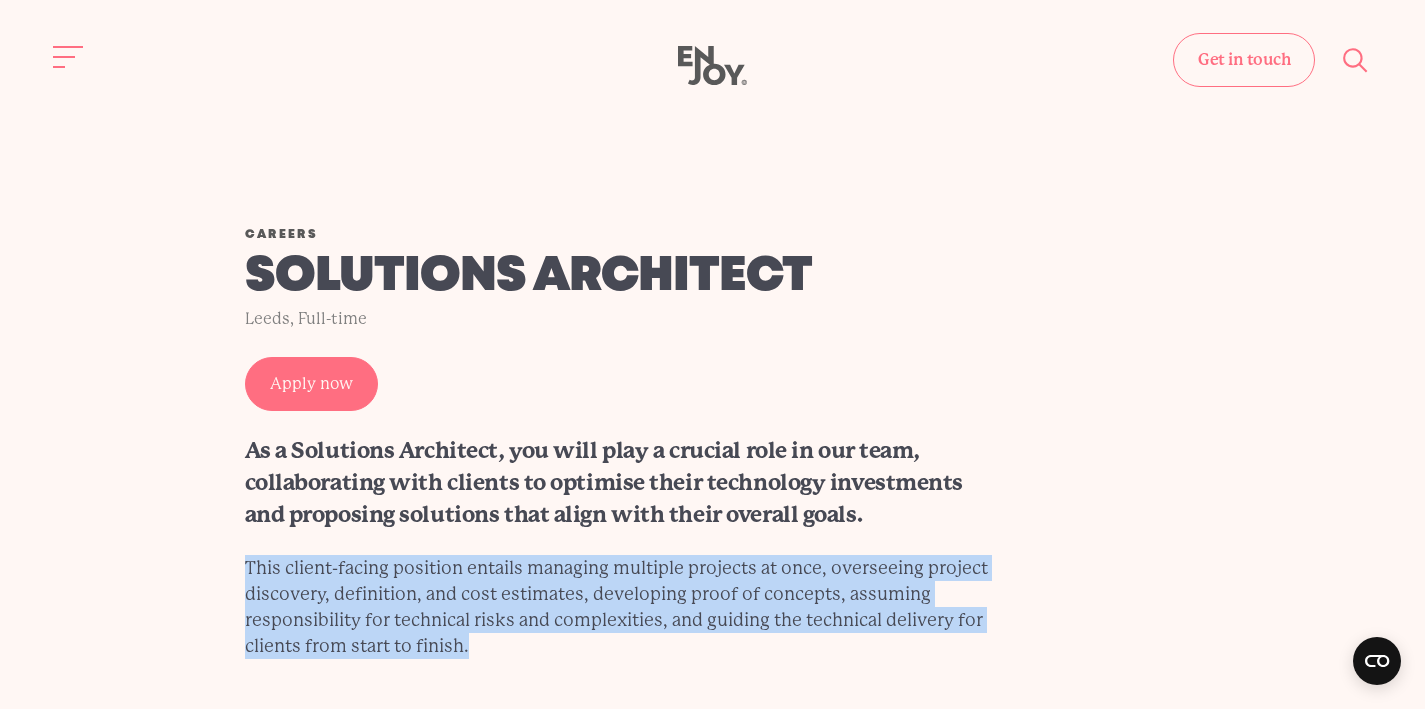 drag, startPoint x: 844, startPoint y: 558, endPoint x: 854, endPoint y: 645, distance: 87.57283 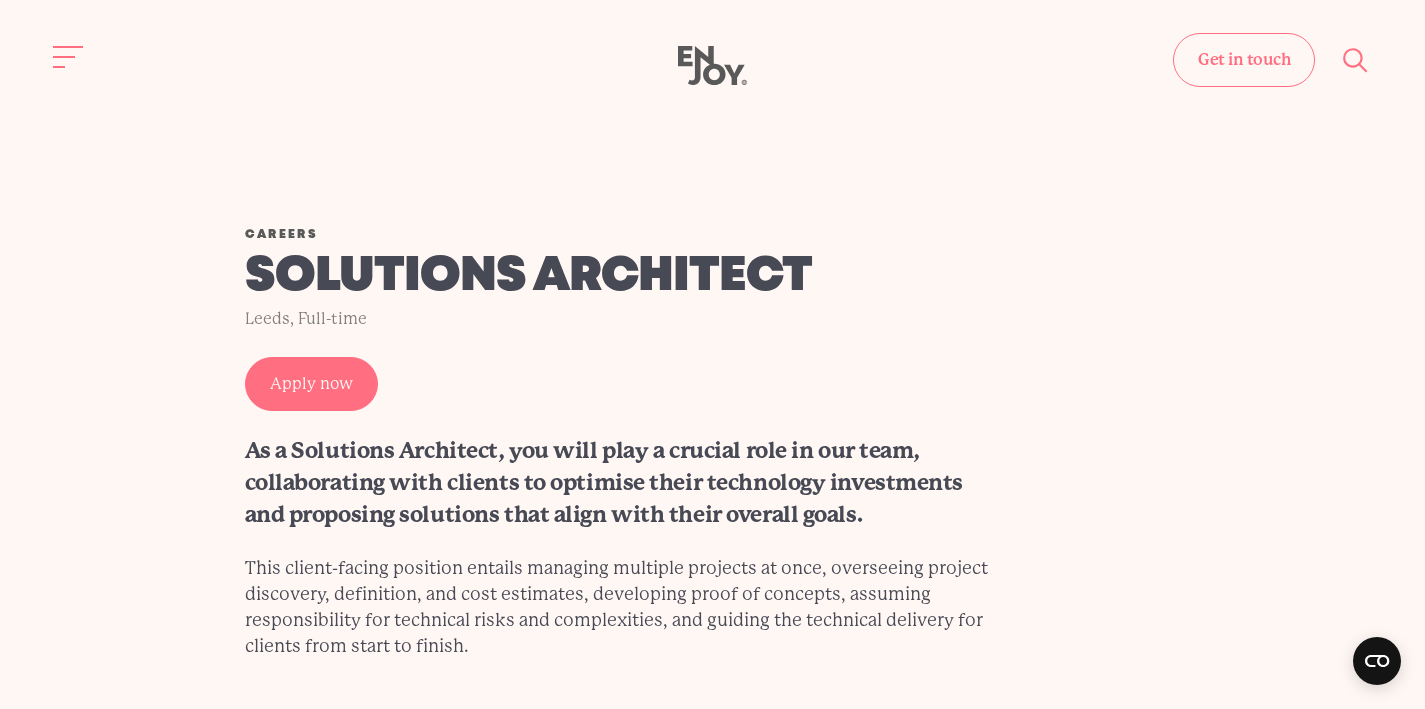 drag, startPoint x: 854, startPoint y: 644, endPoint x: 855, endPoint y: 624, distance: 20.024984 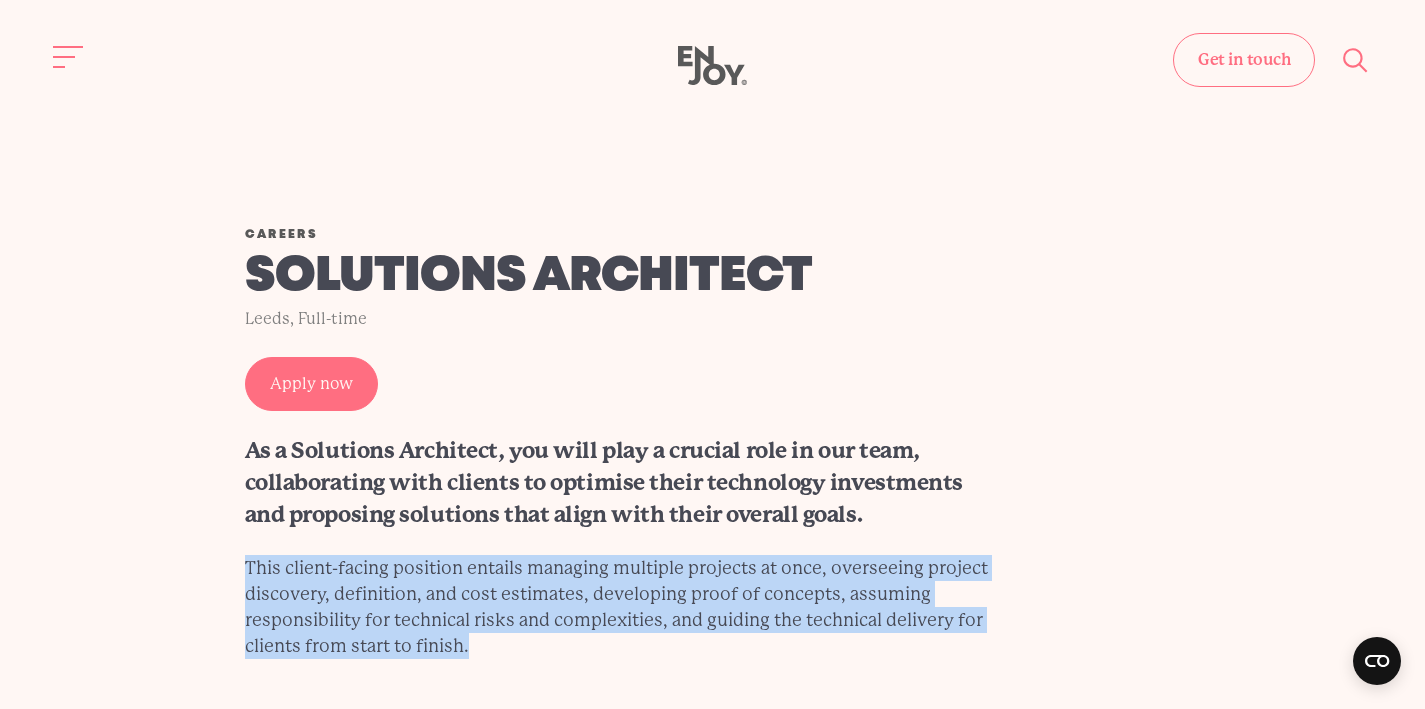 drag, startPoint x: 855, startPoint y: 624, endPoint x: 873, endPoint y: 532, distance: 93.74433 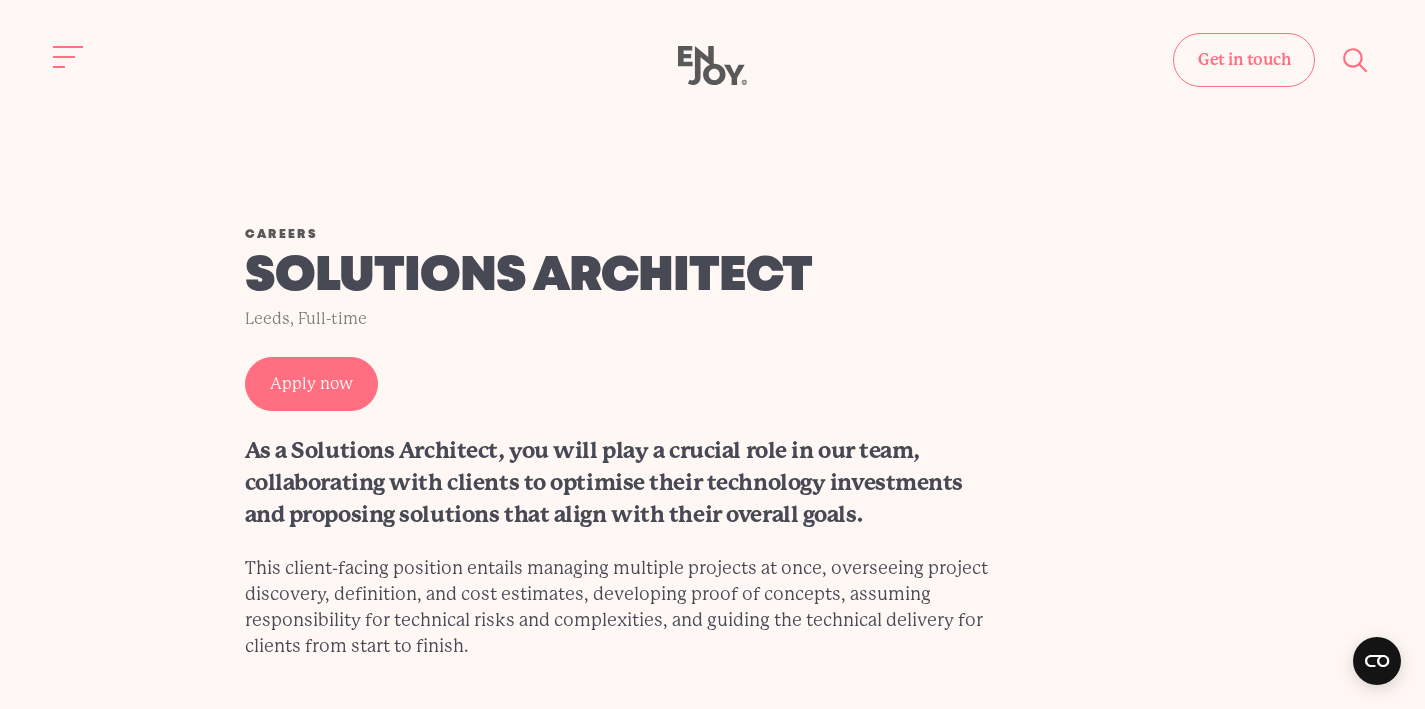 drag, startPoint x: 873, startPoint y: 532, endPoint x: 885, endPoint y: 561, distance: 31.38471 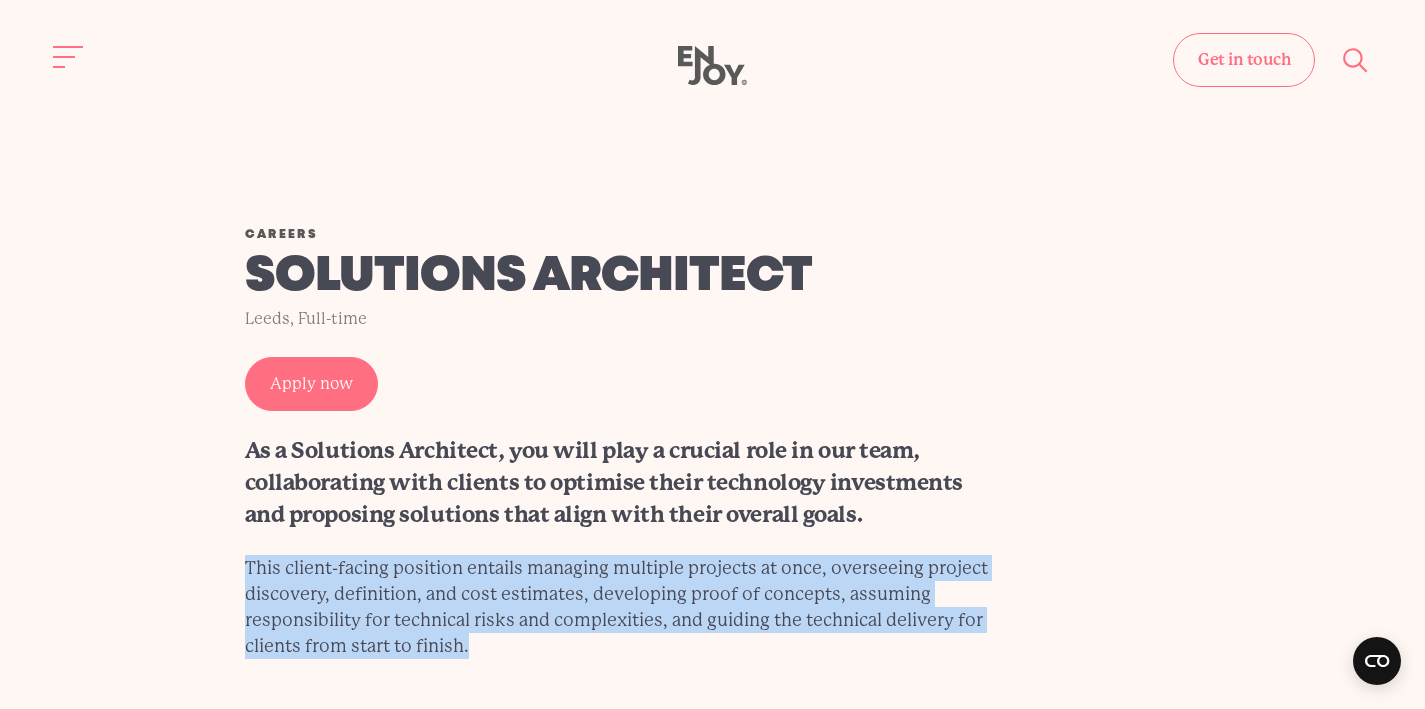 drag, startPoint x: 885, startPoint y: 561, endPoint x: 941, endPoint y: 644, distance: 100.12492 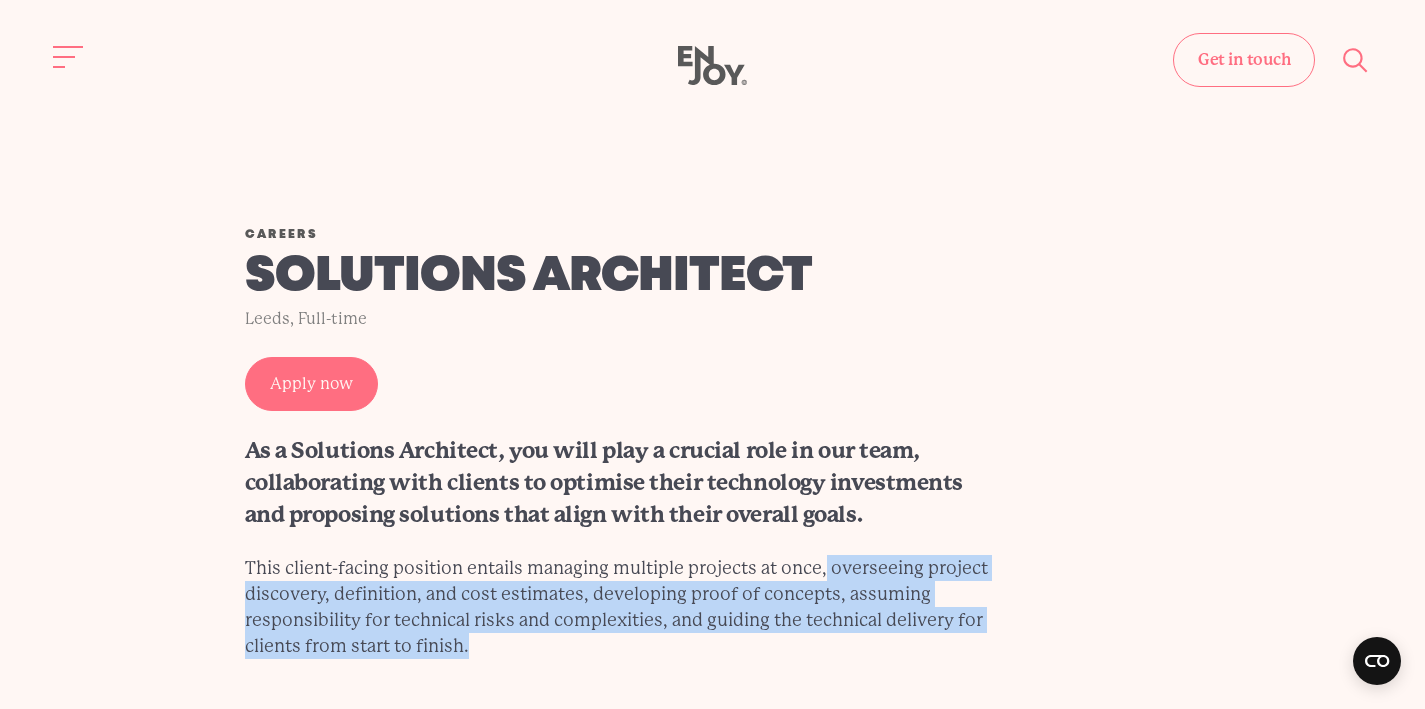 drag, startPoint x: 917, startPoint y: 631, endPoint x: 827, endPoint y: 573, distance: 107.07007 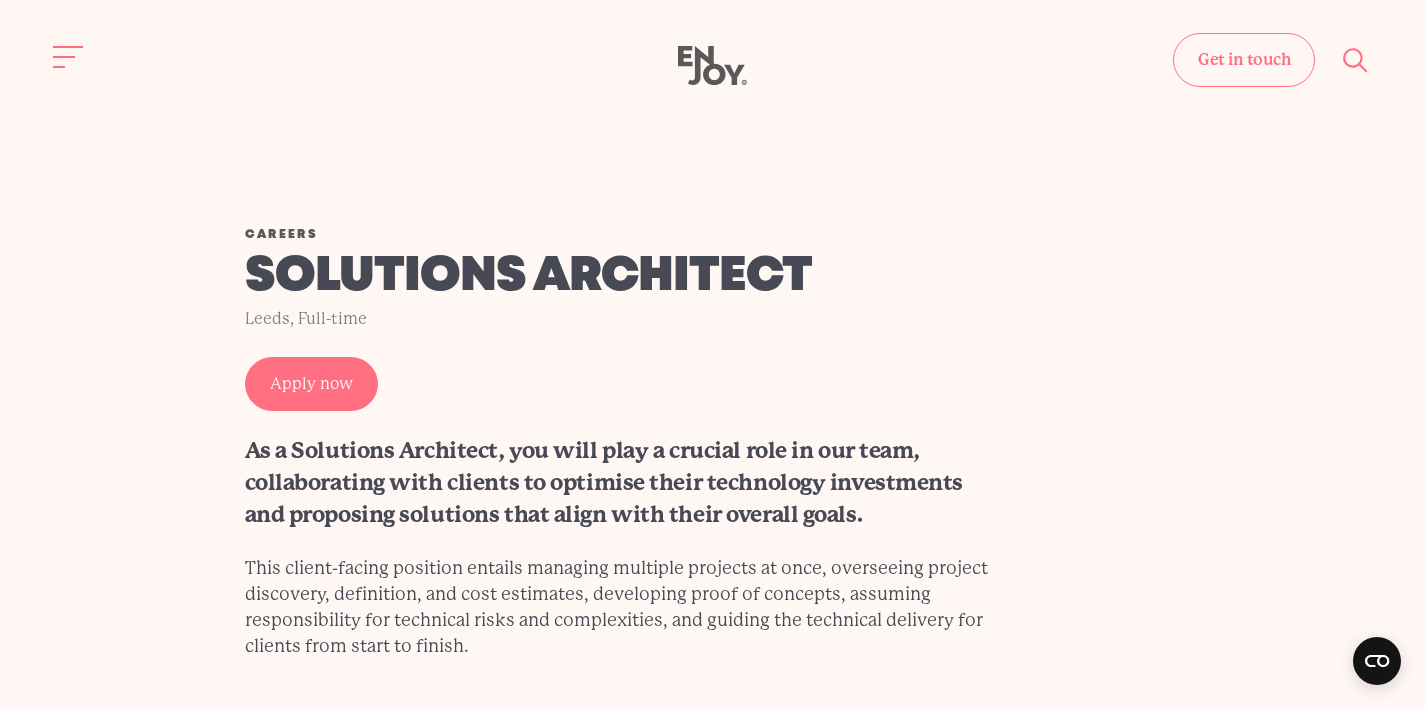 click on "This client-facing position entails managing multiple projects at once, overseeing project discovery, definition, and cost estimates, developing proof of concepts, assuming responsibility for technical risks and complexities, and guiding the technical delivery for clients from start to finish." at bounding box center (619, 607) 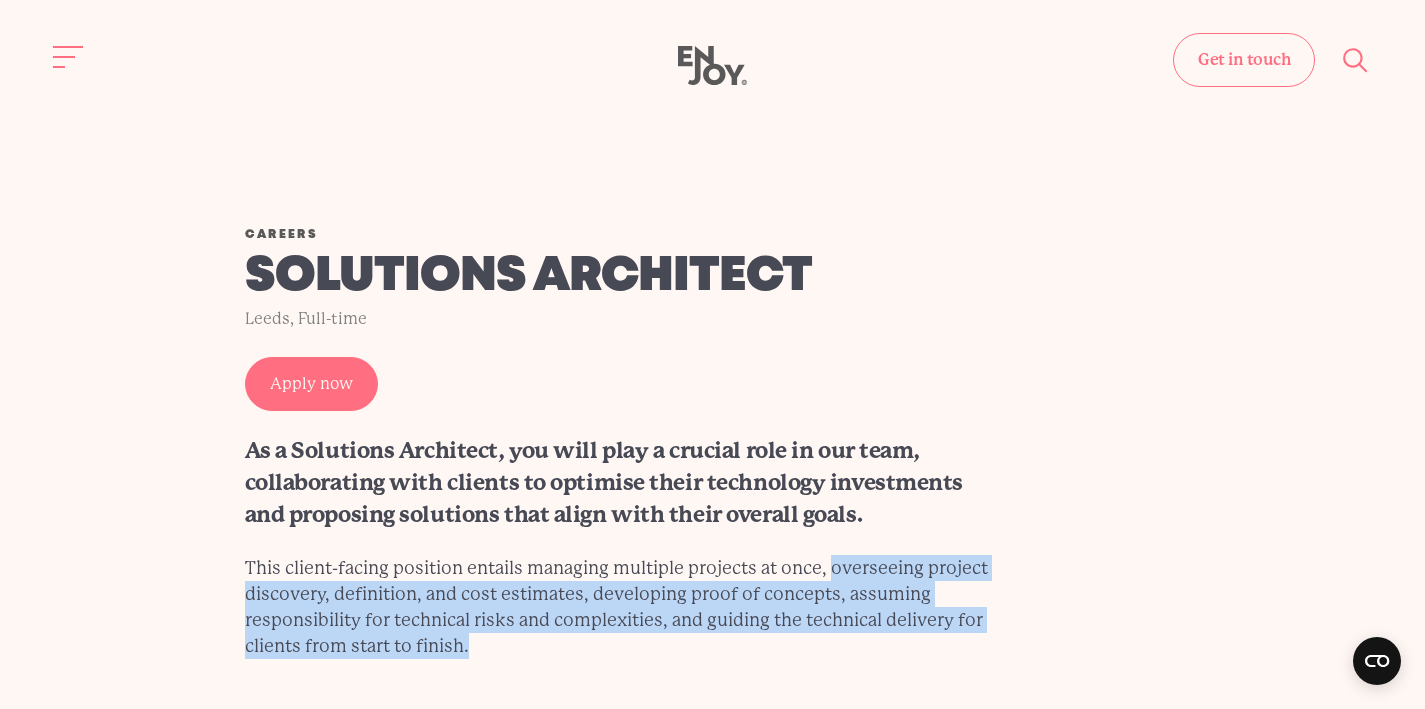 drag, startPoint x: 834, startPoint y: 609, endPoint x: 833, endPoint y: 638, distance: 29.017237 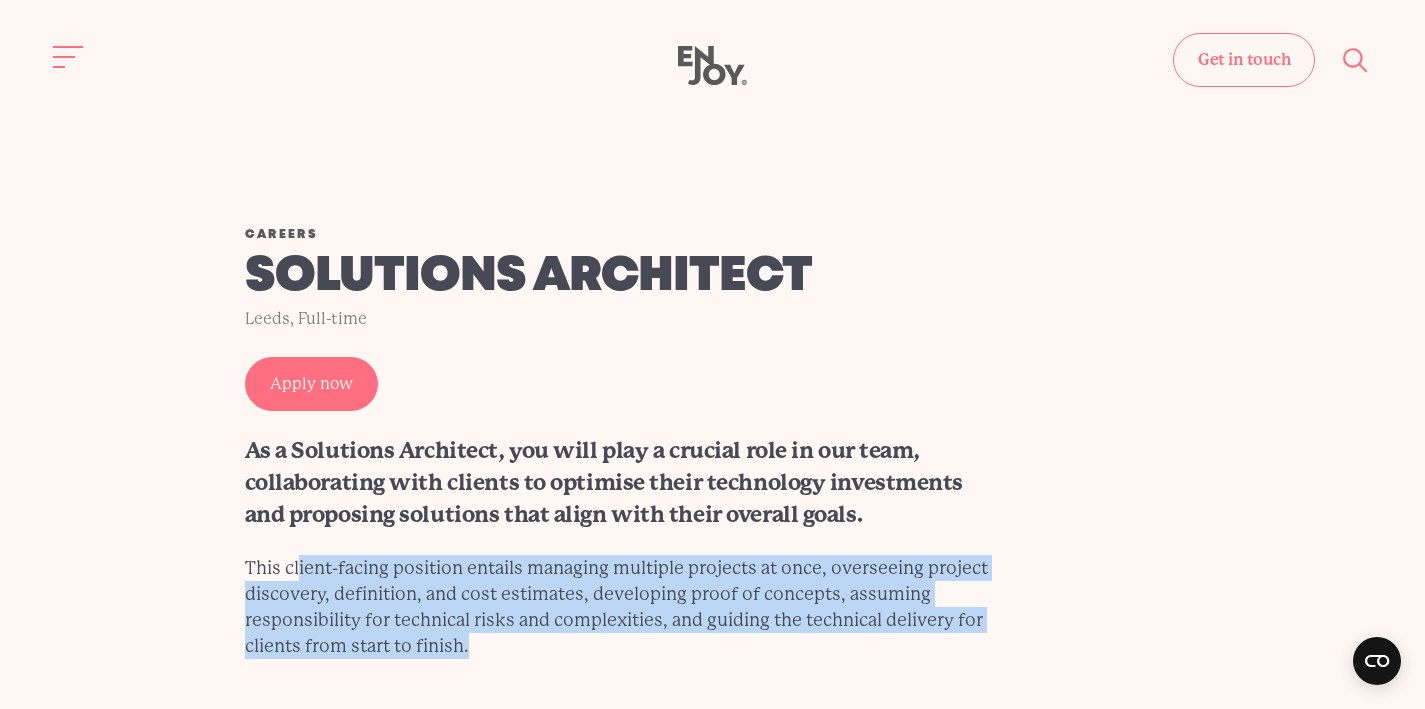drag, startPoint x: 833, startPoint y: 635, endPoint x: 324, endPoint y: 591, distance: 510.89822 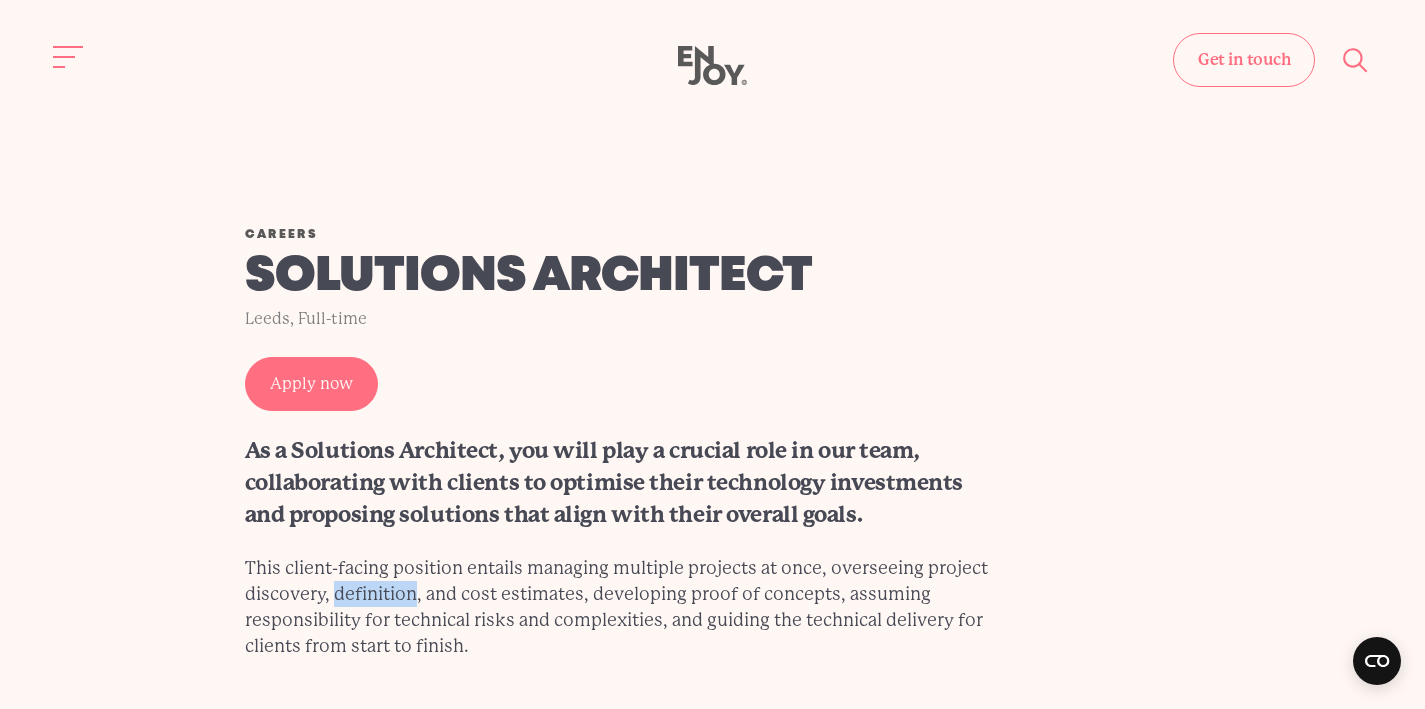click on "This client-facing position entails managing multiple projects at once, overseeing project discovery, definition, and cost estimates, developing proof of concepts, assuming responsibility for technical risks and complexities, and guiding the technical delivery for clients from start to finish." at bounding box center (619, 607) 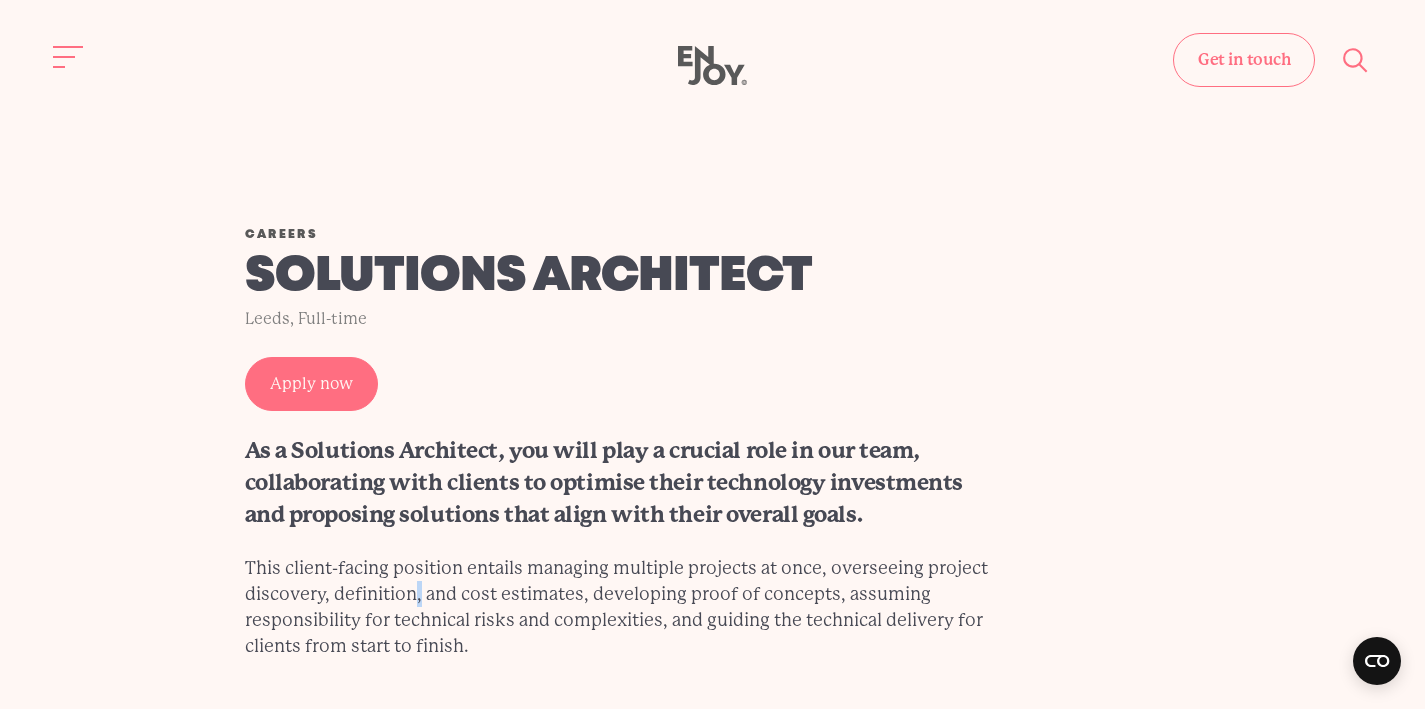 click on "This client-facing position entails managing multiple projects at once, overseeing project discovery, definition, and cost estimates, developing proof of concepts, assuming responsibility for technical risks and complexities, and guiding the technical delivery for clients from start to finish." at bounding box center (619, 607) 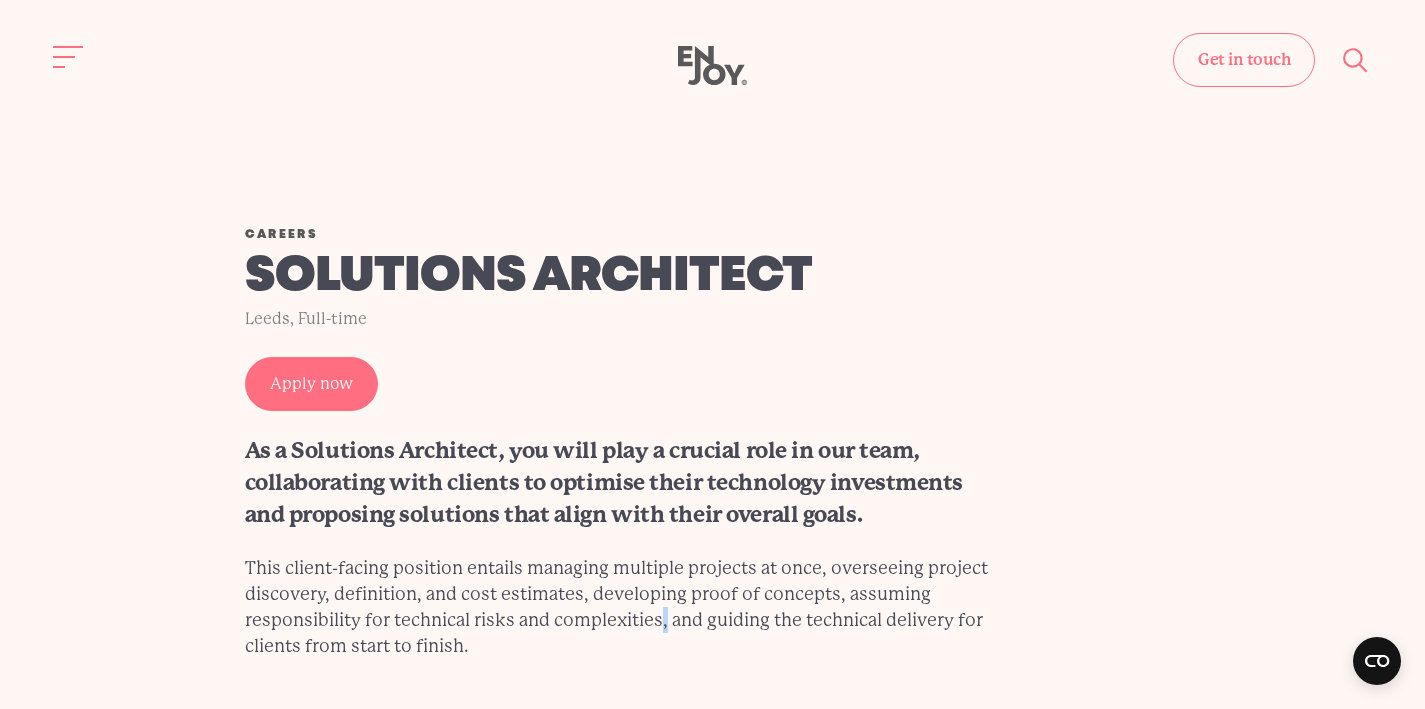 click on "This client-facing position entails managing multiple projects at once, overseeing project discovery, definition, and cost estimates, developing proof of concepts, assuming responsibility for technical risks and complexities, and guiding the technical delivery for clients from start to finish." at bounding box center (619, 607) 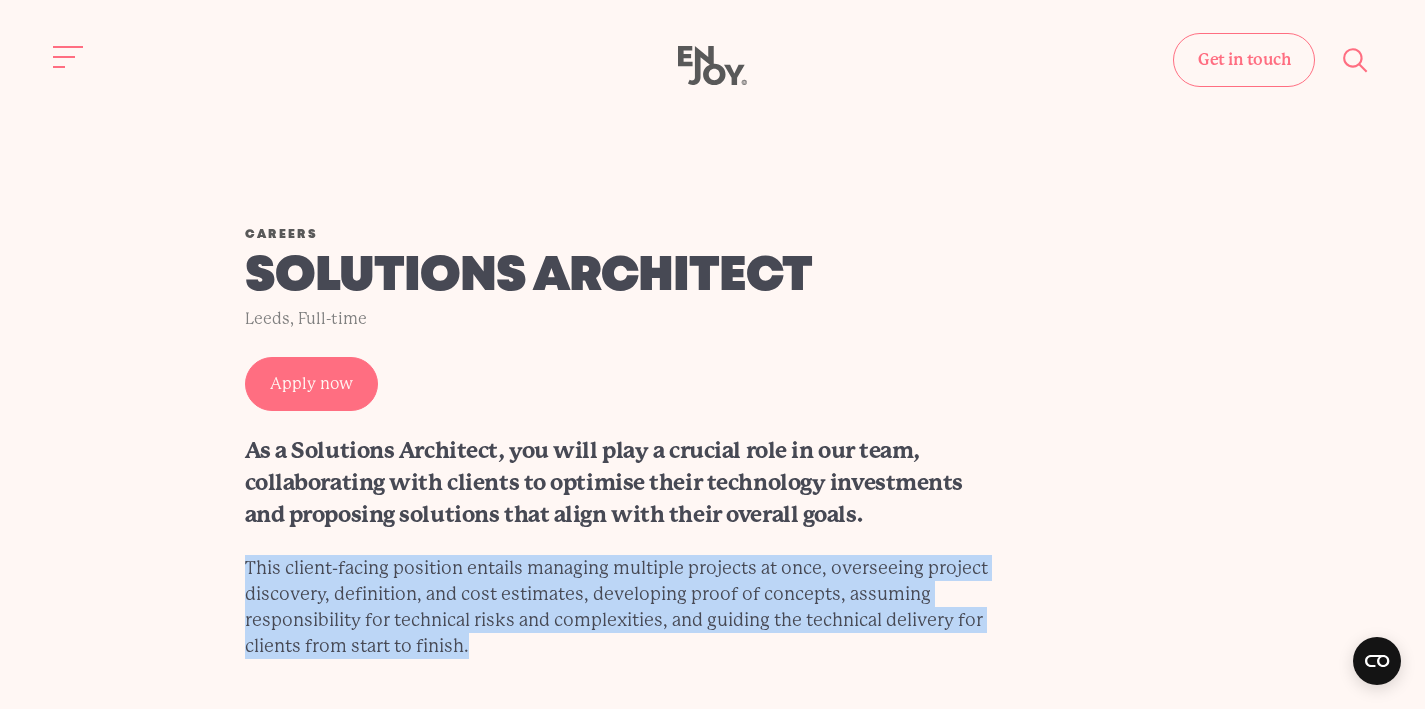 click on "This client-facing position entails managing multiple projects at once, overseeing project discovery, definition, and cost estimates, developing proof of concepts, assuming responsibility for technical risks and complexities, and guiding the technical delivery for clients from start to finish." at bounding box center [619, 607] 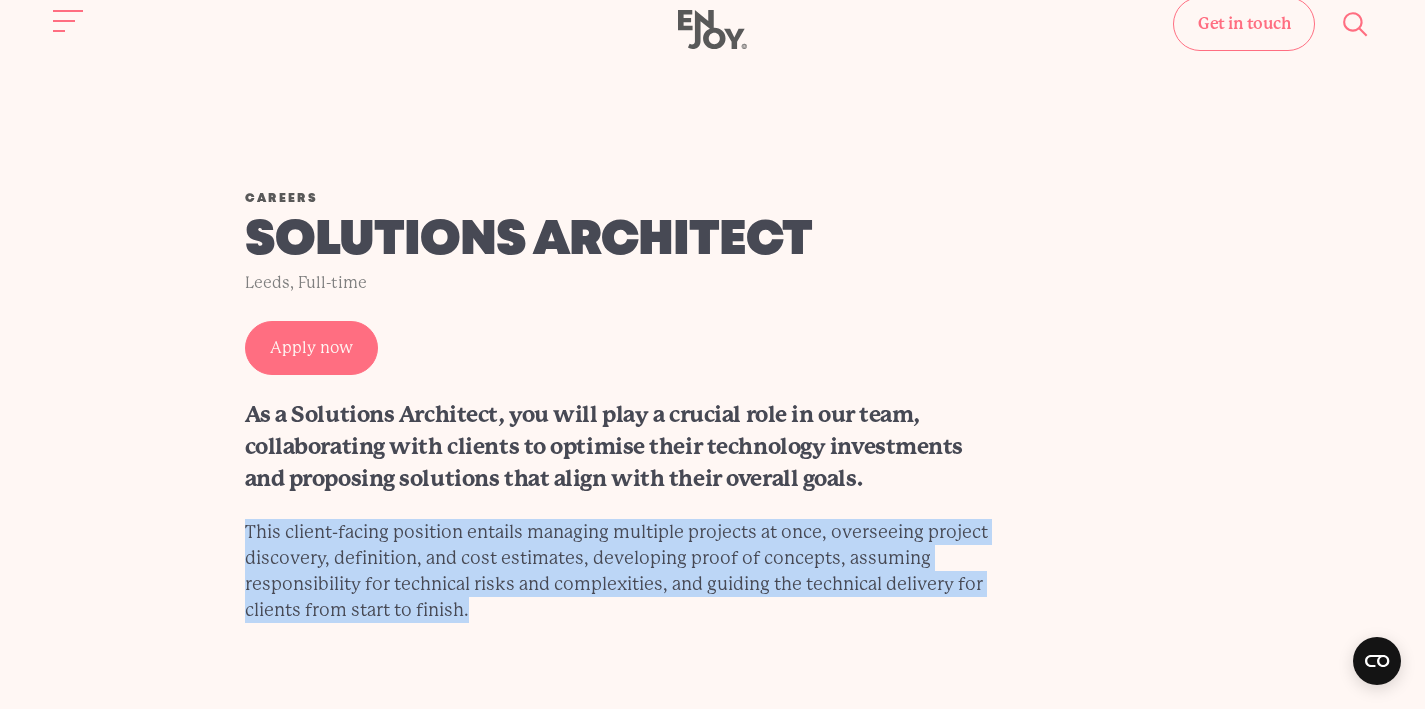 scroll, scrollTop: 37, scrollLeft: 0, axis: vertical 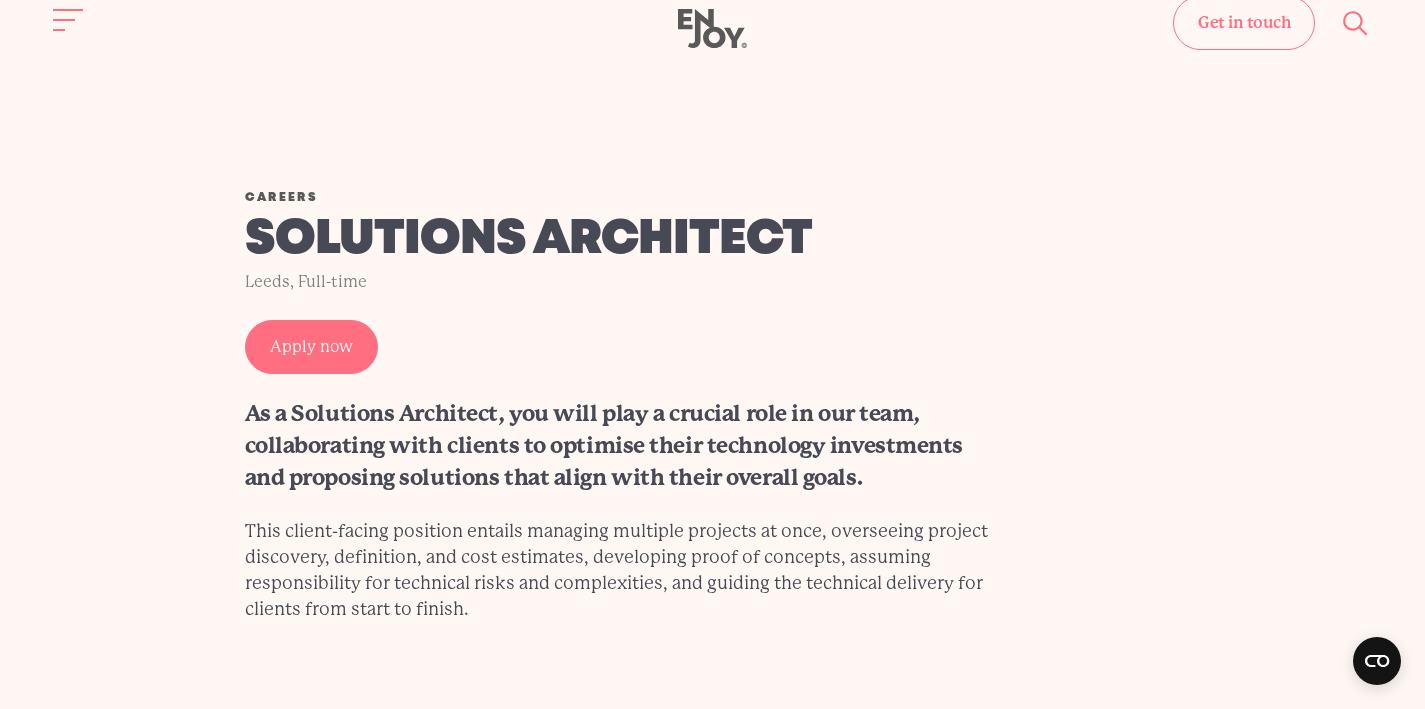 click on "Careers
Solutions Architect
Leeds, Full-time
Apply now
As a Solutions Architect, you will play a crucial role in our team, collaborating with clients to optimise their technology investments and proposing solutions that align with their overall goals.
This client-facing position entails managing multiple projects at once, overseeing project discovery, definition, and cost estimates, developing proof of concepts, assuming responsibility for technical risks and complexities, and guiding the technical delivery for clients from start to finish." at bounding box center (713, 407) 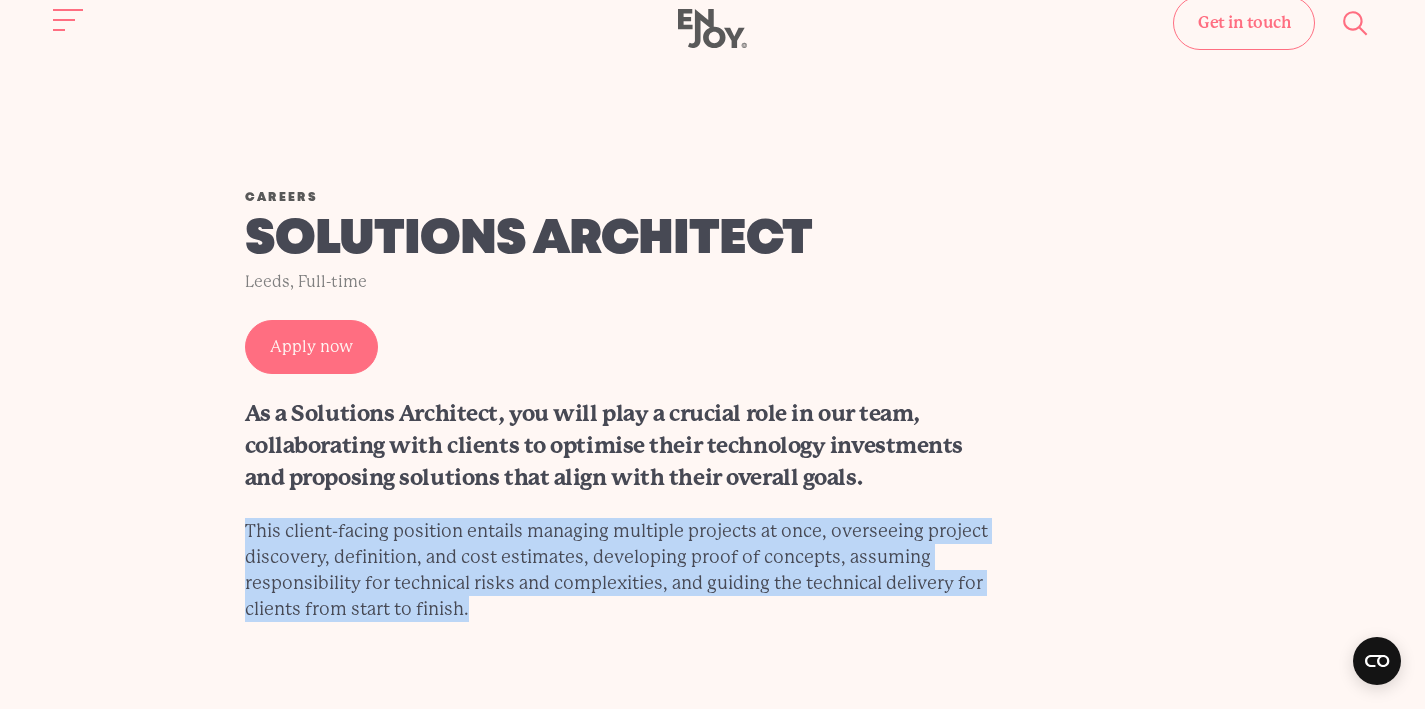click on "This client-facing position entails managing multiple projects at once, overseeing project discovery, definition, and cost estimates, developing proof of concepts, assuming responsibility for technical risks and complexities, and guiding the technical delivery for clients from start to finish." at bounding box center [619, 570] 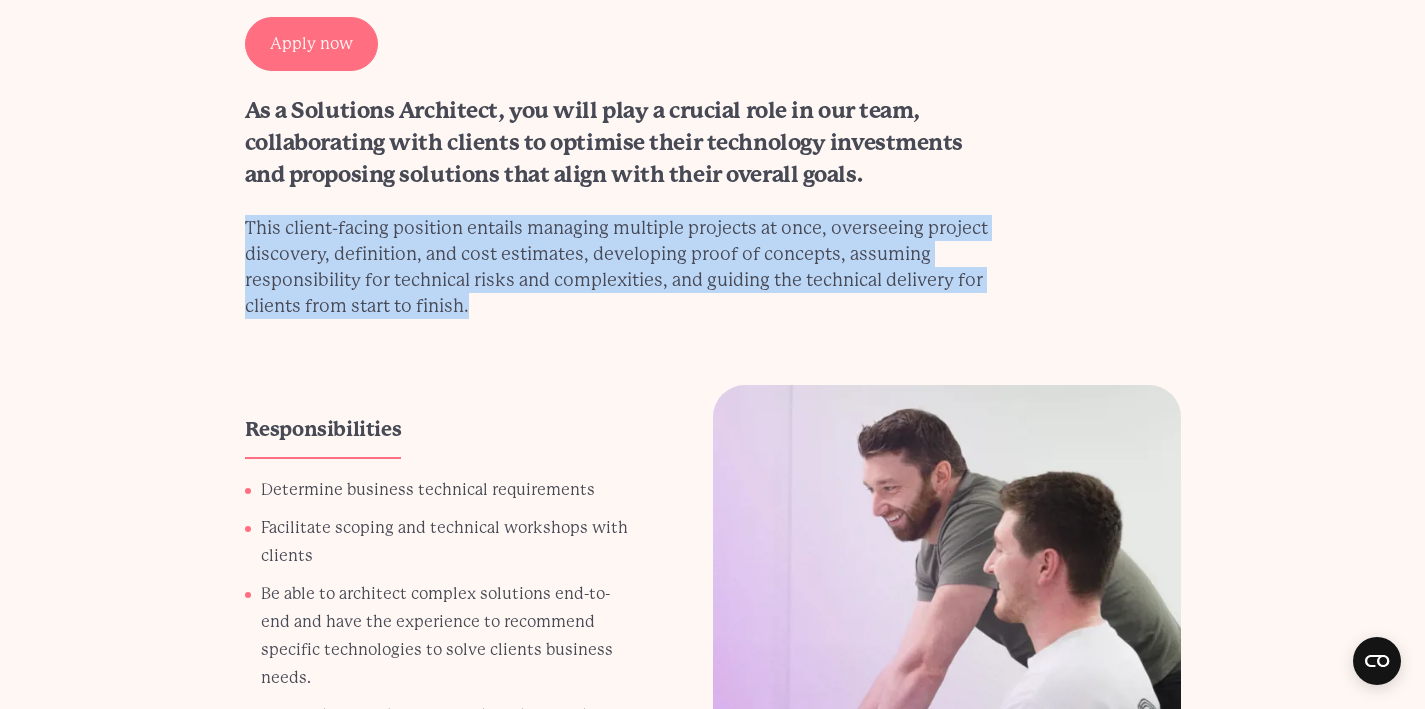 scroll, scrollTop: 347, scrollLeft: 0, axis: vertical 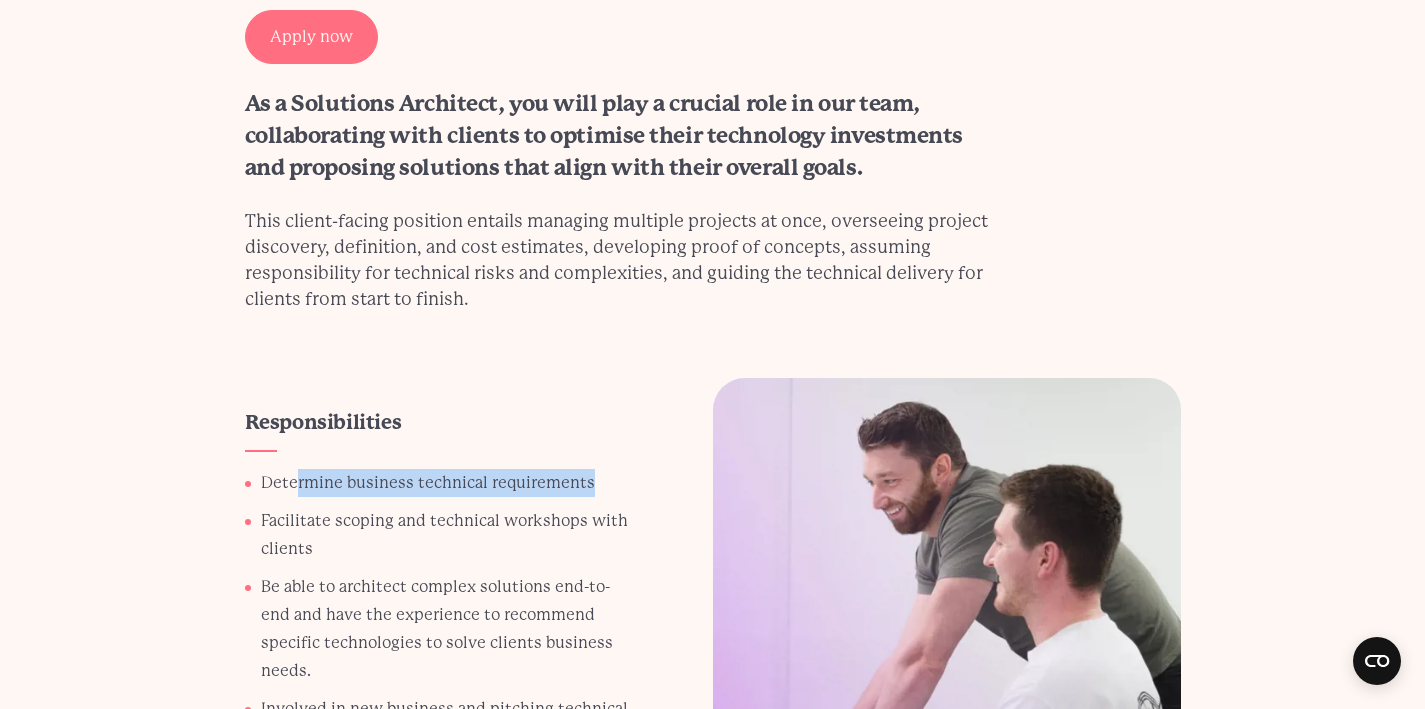 drag, startPoint x: 567, startPoint y: 505, endPoint x: 662, endPoint y: 507, distance: 95.02105 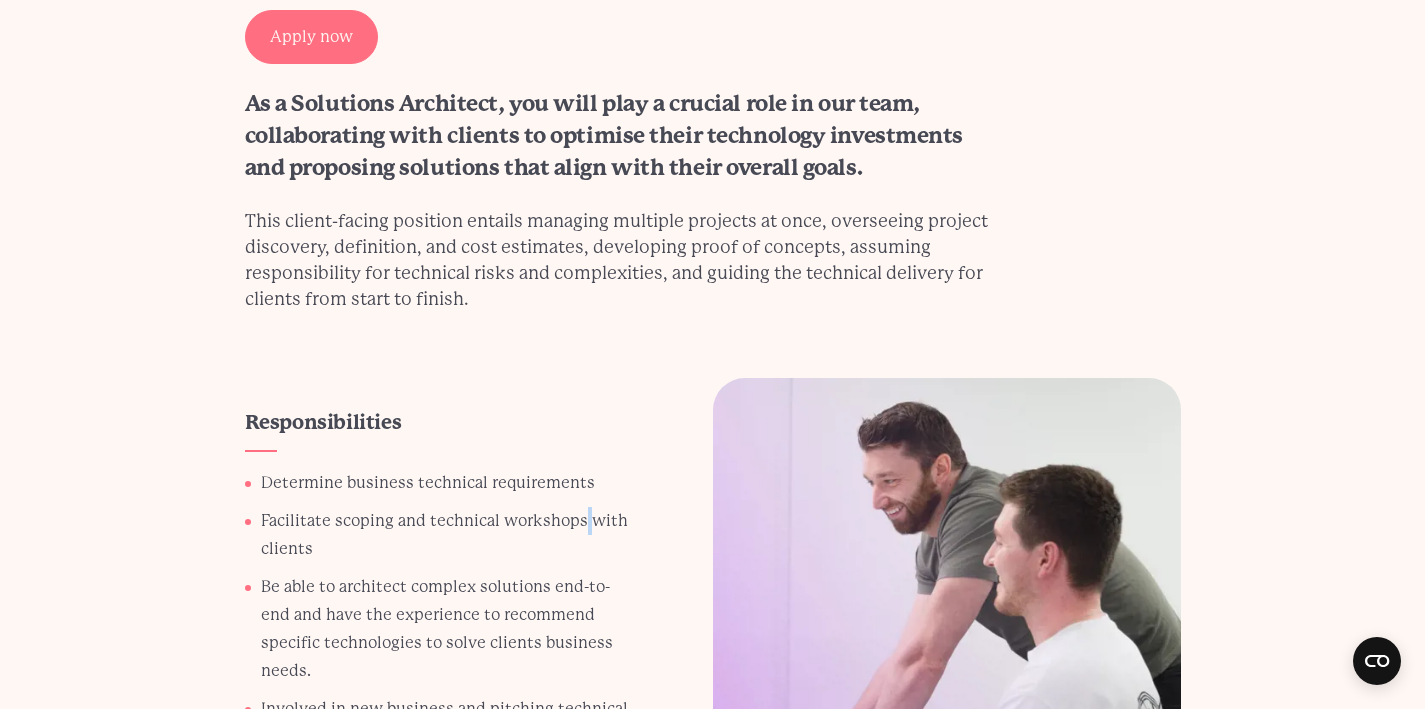 click on "Facilitate scoping and technical workshops with clients" at bounding box center [449, 483] 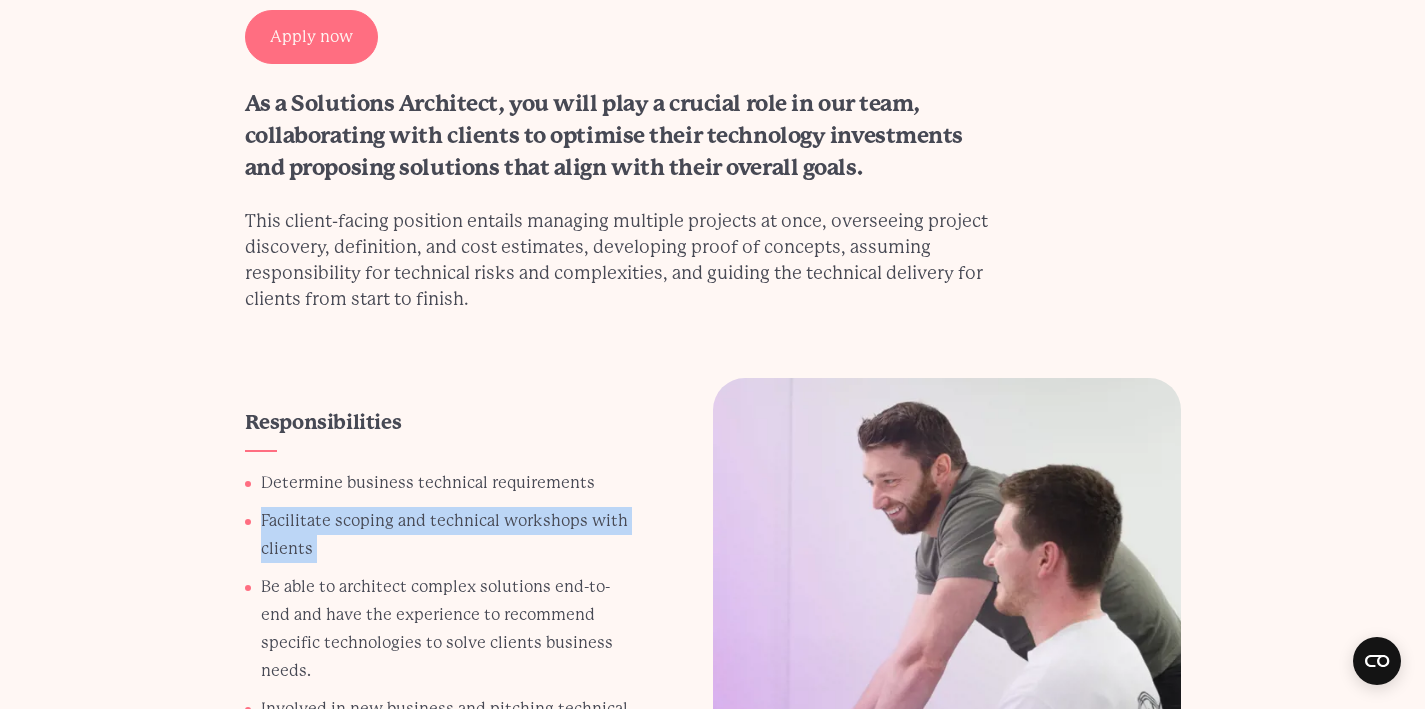 click on "Facilitate scoping and technical workshops with clients" at bounding box center (449, 483) 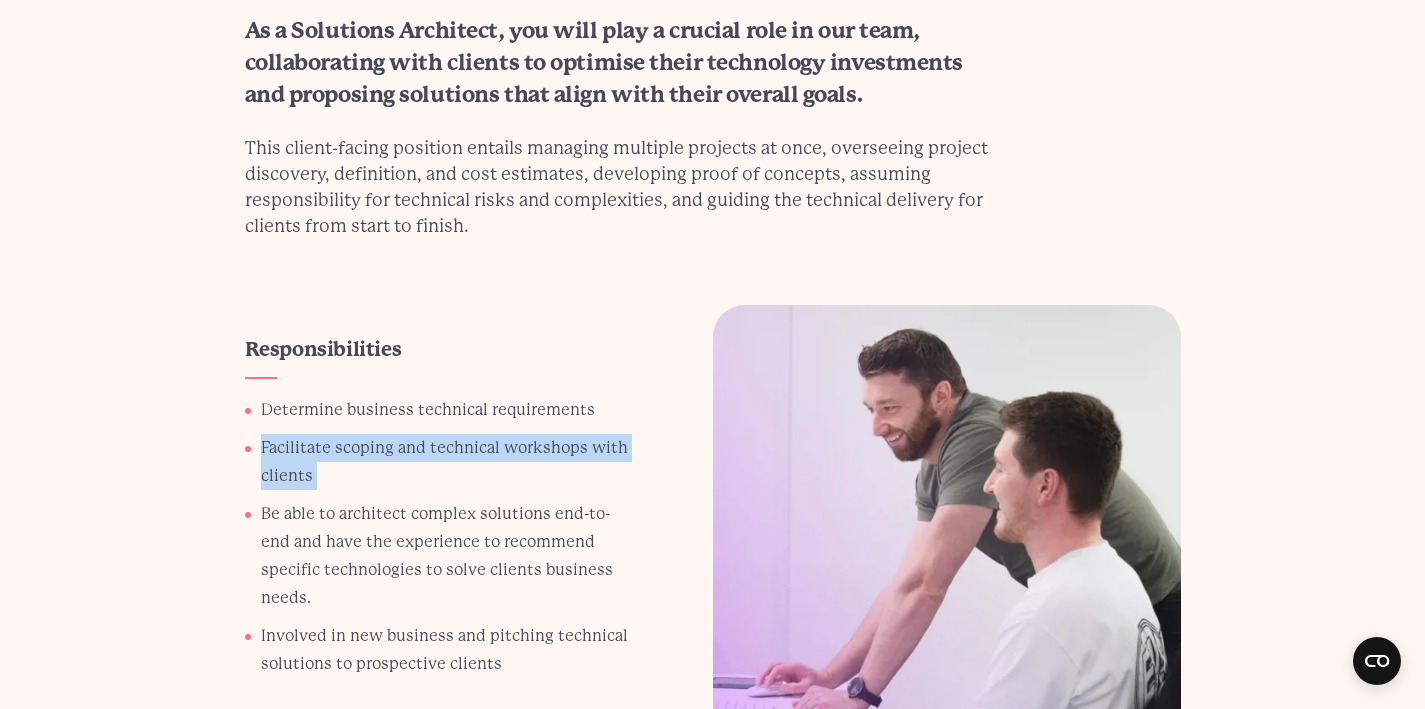 scroll, scrollTop: 499, scrollLeft: 0, axis: vertical 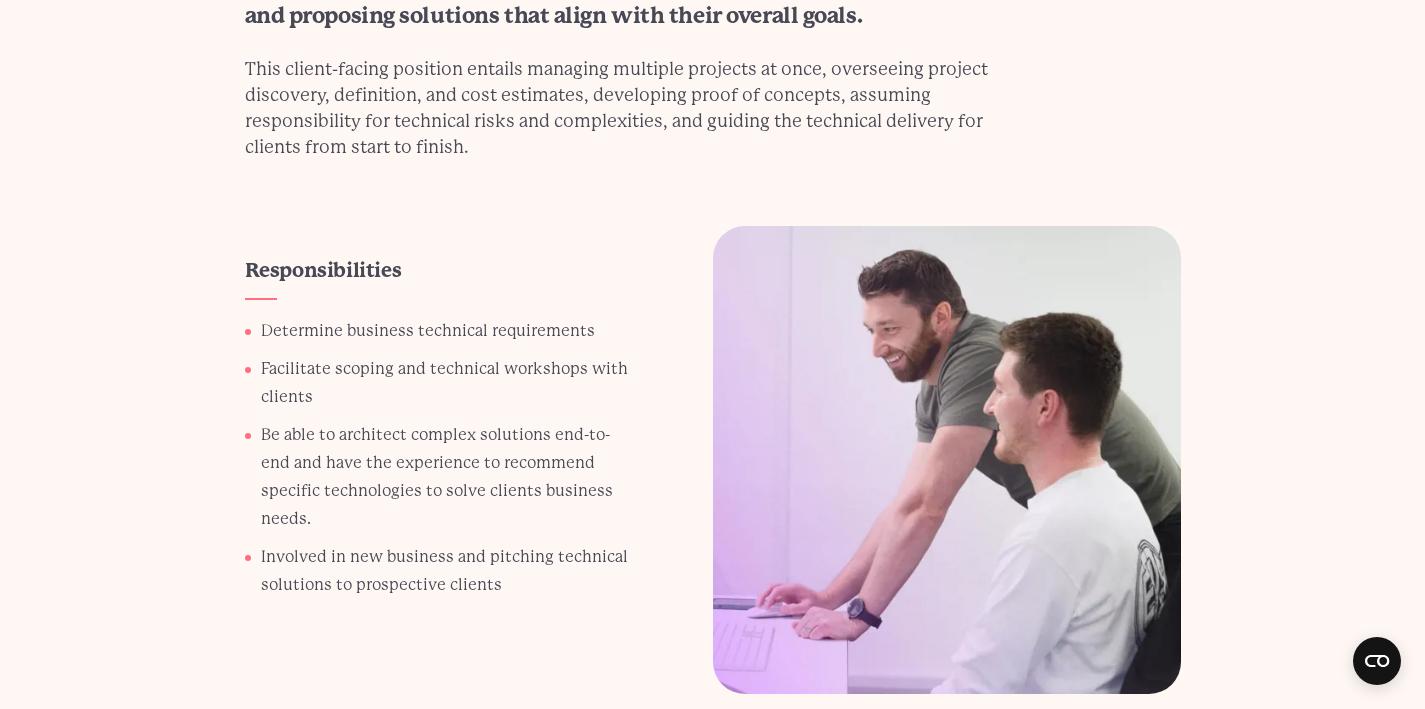 click on "Be able to architect complex solutions end-to-end and have the experience to recommend specific technologies to solve clients business needs." at bounding box center [449, 331] 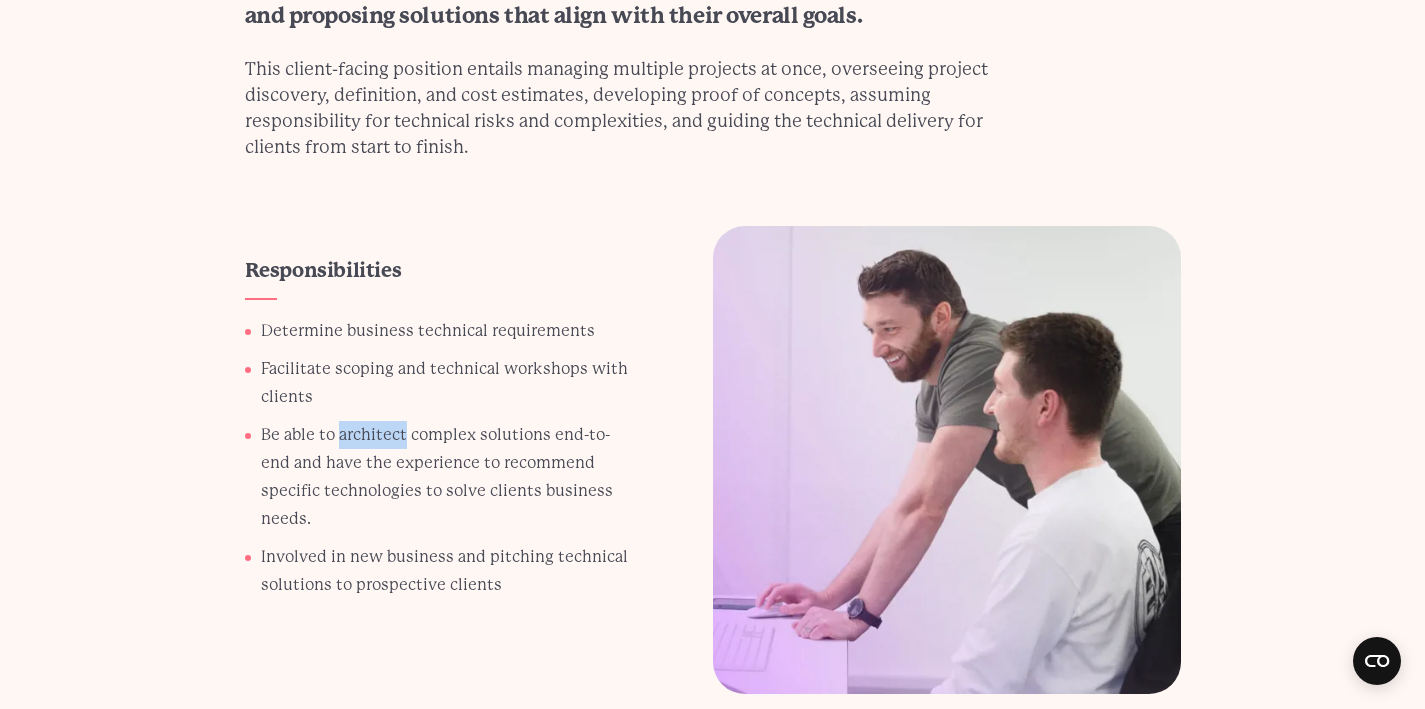 click on "Be able to architect complex solutions end-to-end and have the experience to recommend specific technologies to solve clients business needs." at bounding box center [449, 331] 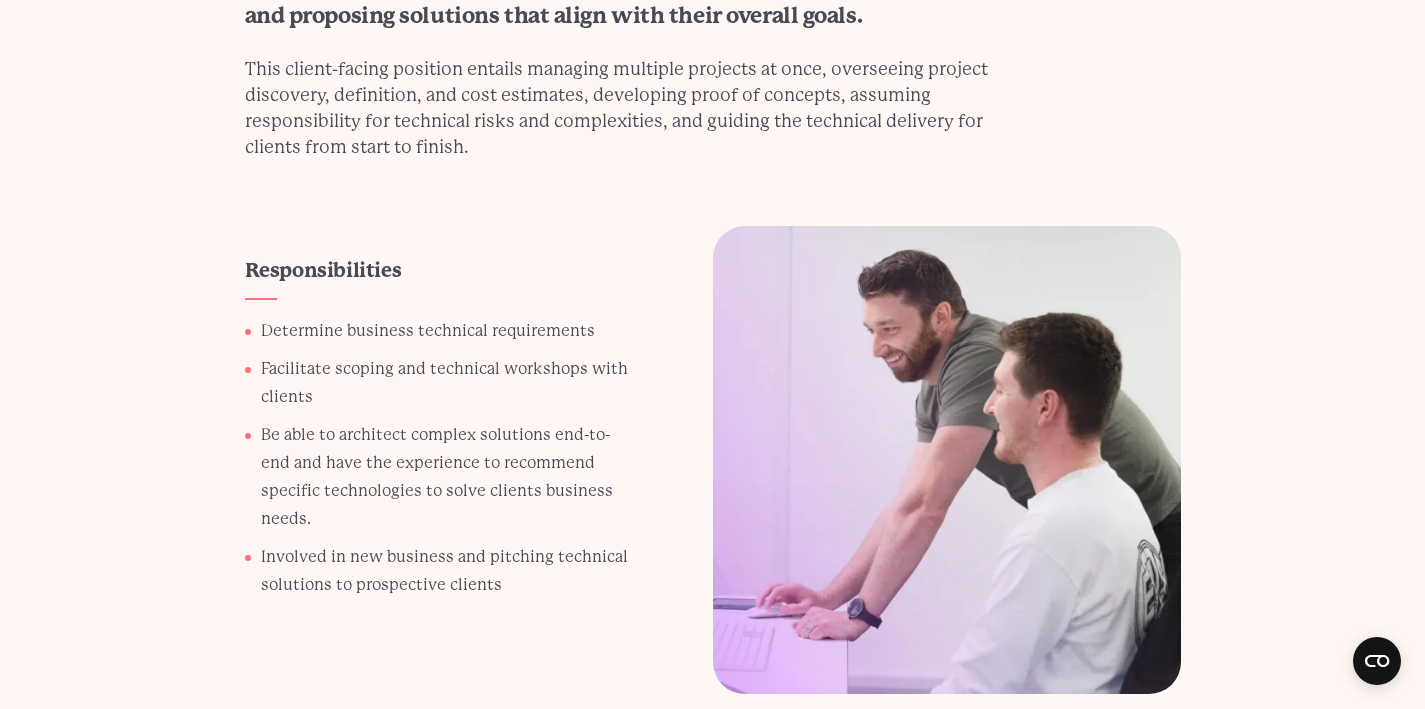 click on "Be able to architect complex solutions end-to-end and have the experience to recommend specific technologies to solve clients business needs." at bounding box center [449, 331] 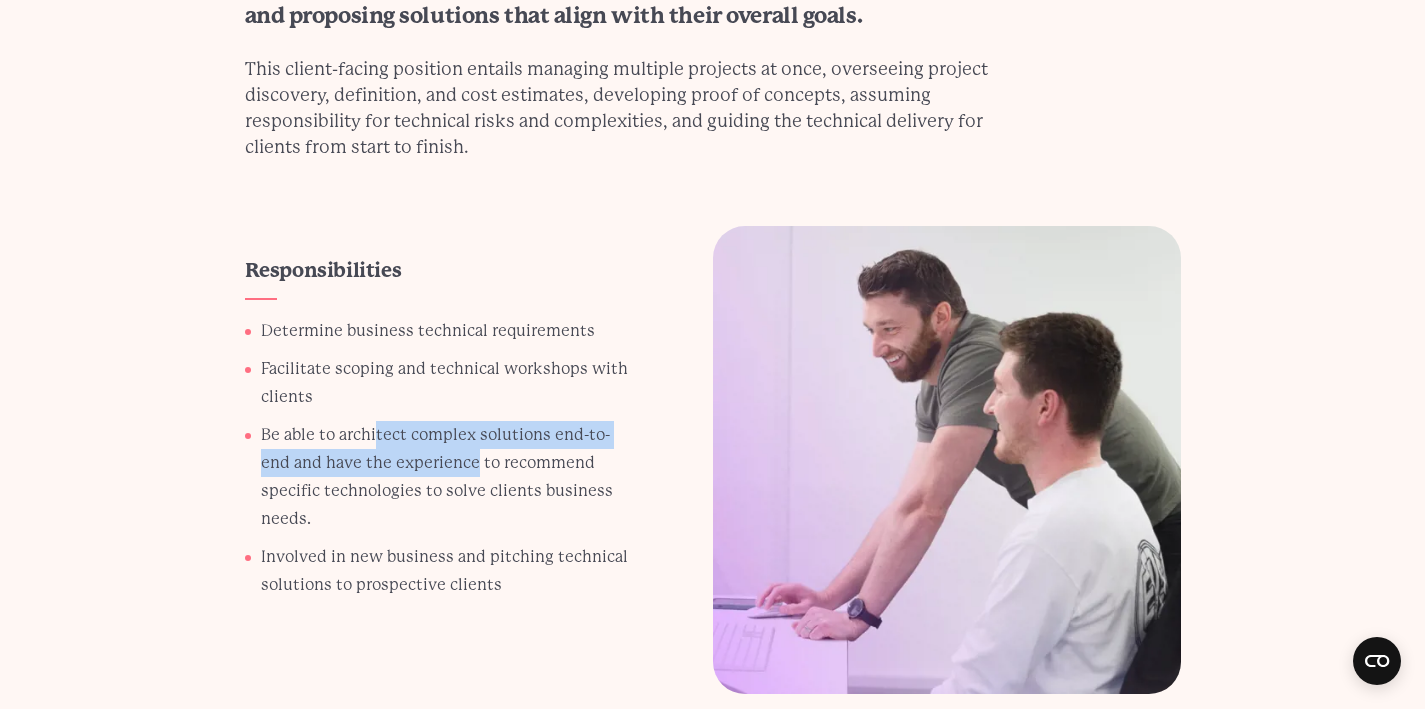 click on "Be able to architect complex solutions end-to-end and have the experience to recommend specific technologies to solve clients business needs." at bounding box center [449, 331] 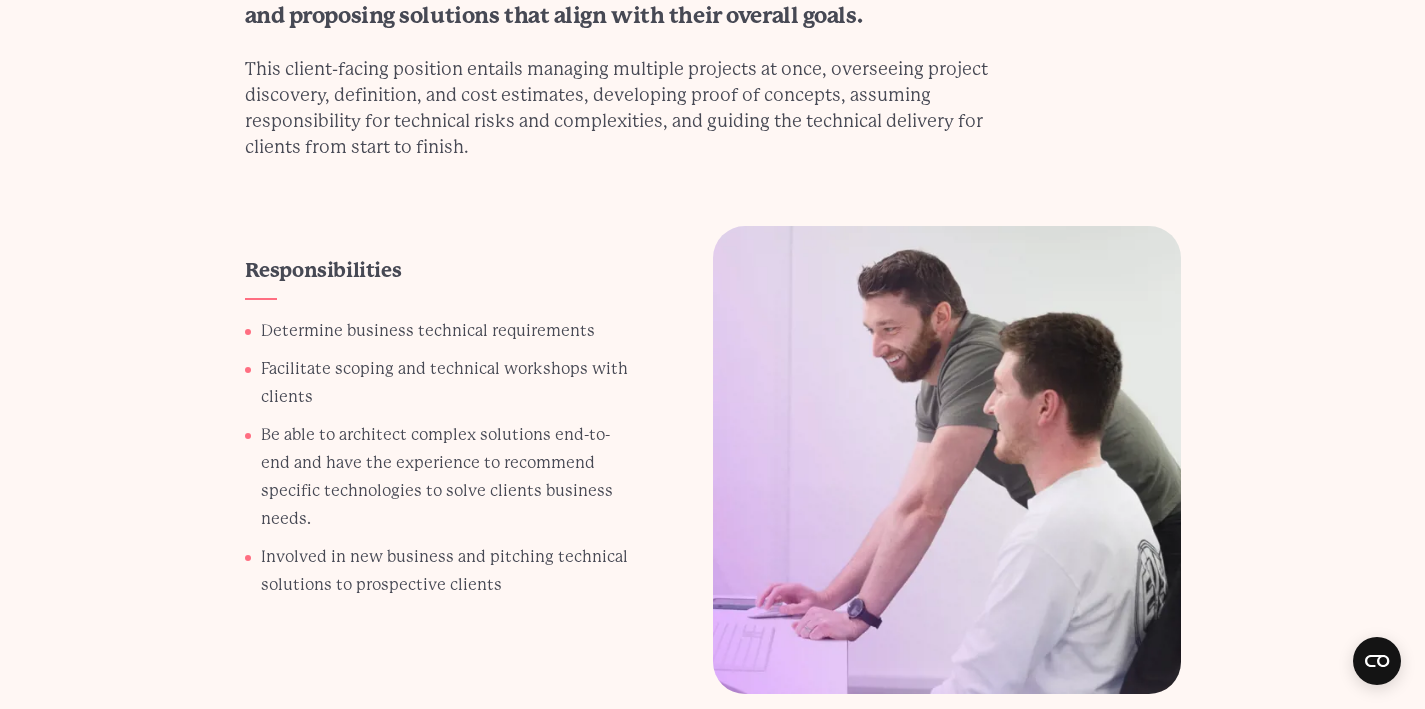 click on "Be able to architect complex solutions end-to-end and have the experience to recommend specific technologies to solve clients business needs." at bounding box center [449, 331] 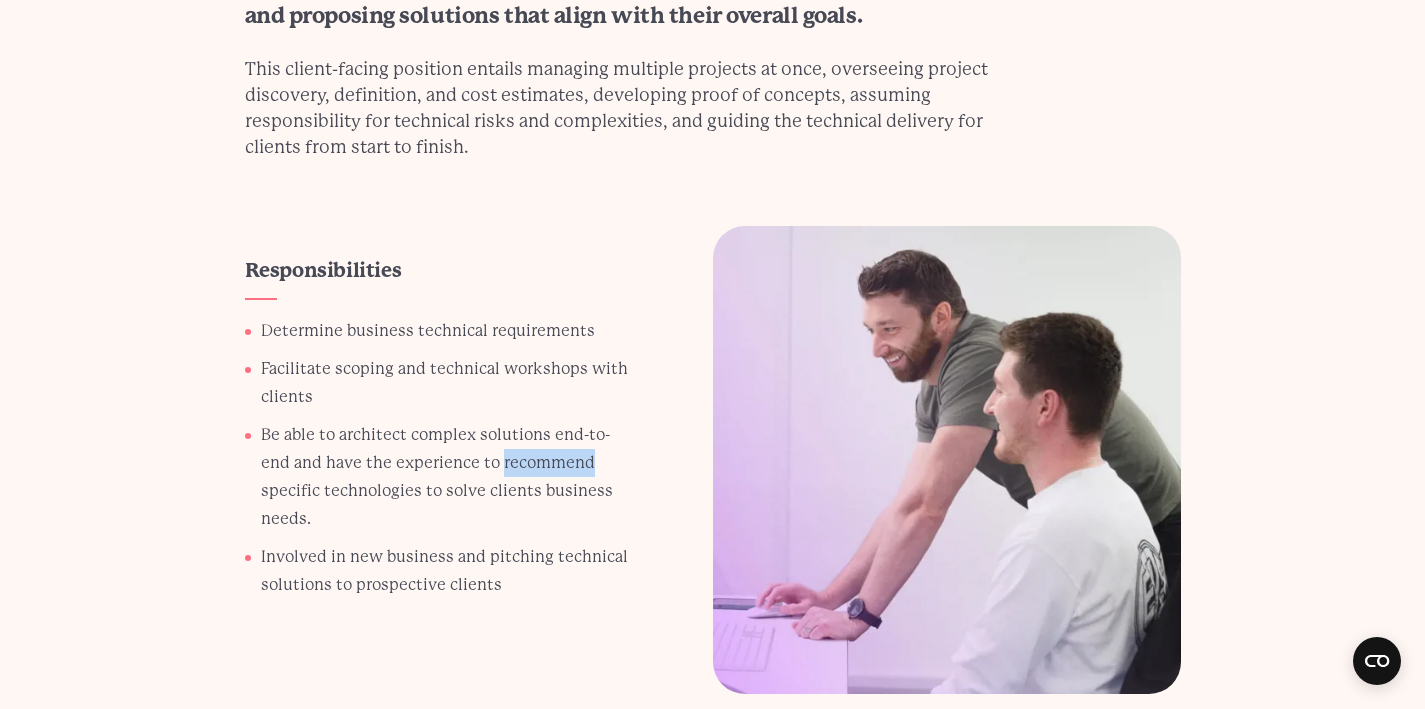 click on "Be able to architect complex solutions end-to-end and have the experience to recommend specific technologies to solve clients business needs." at bounding box center (449, 331) 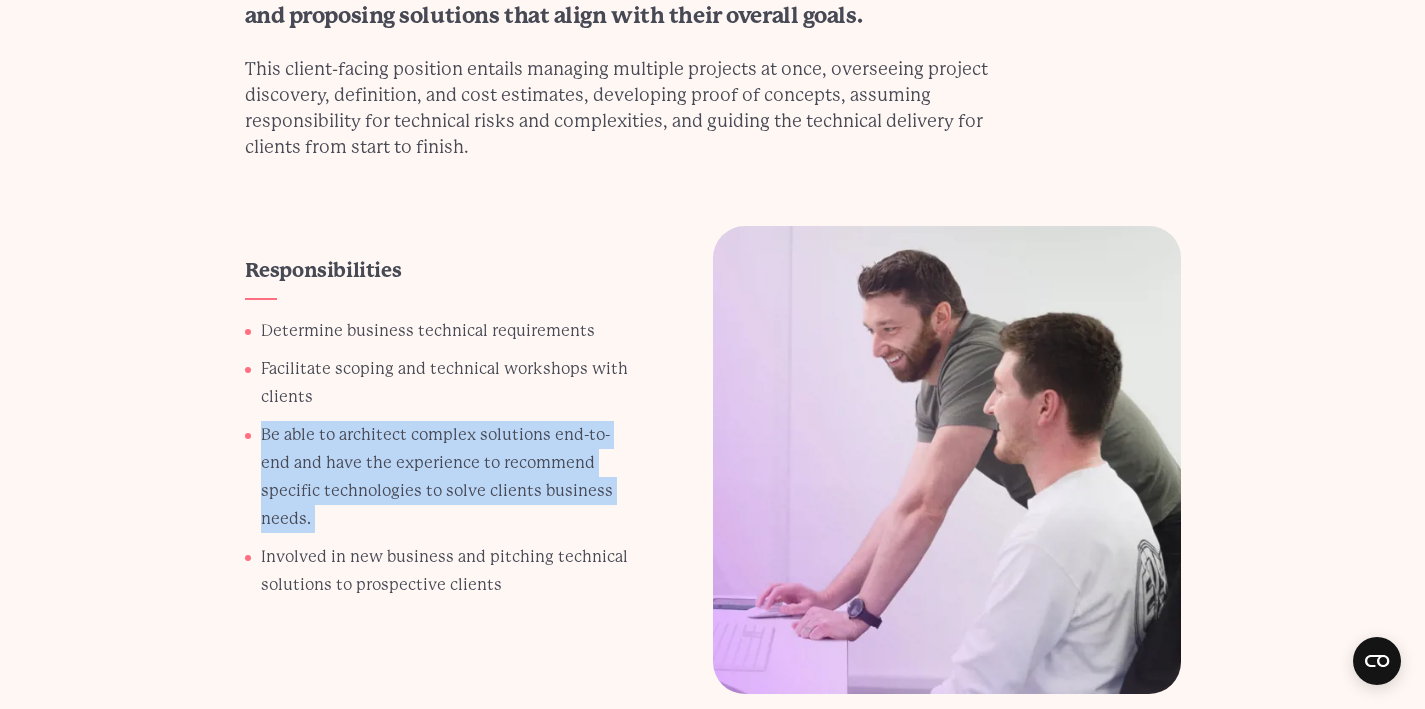click on "Be able to architect complex solutions end-to-end and have the experience to recommend specific technologies to solve clients business needs." at bounding box center (449, 331) 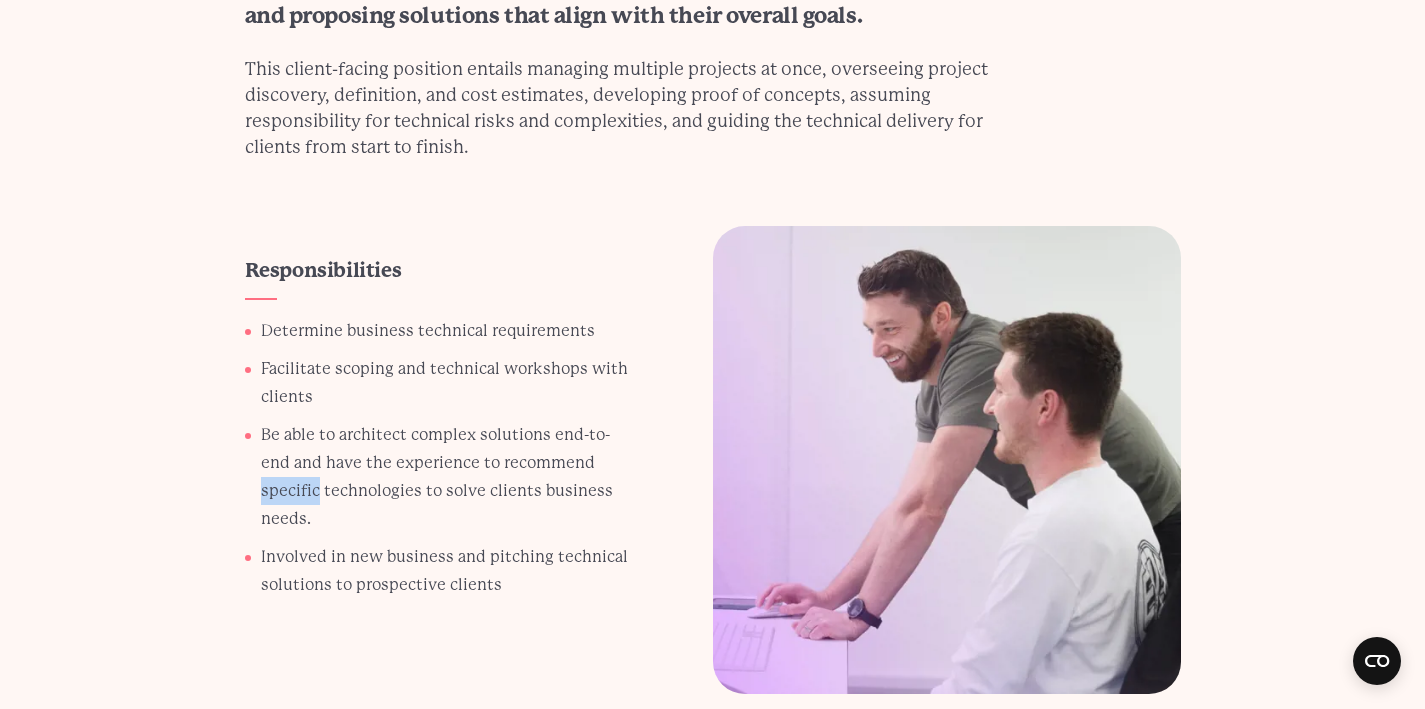 click on "Be able to architect complex solutions end-to-end and have the experience to recommend specific technologies to solve clients business needs." at bounding box center (449, 331) 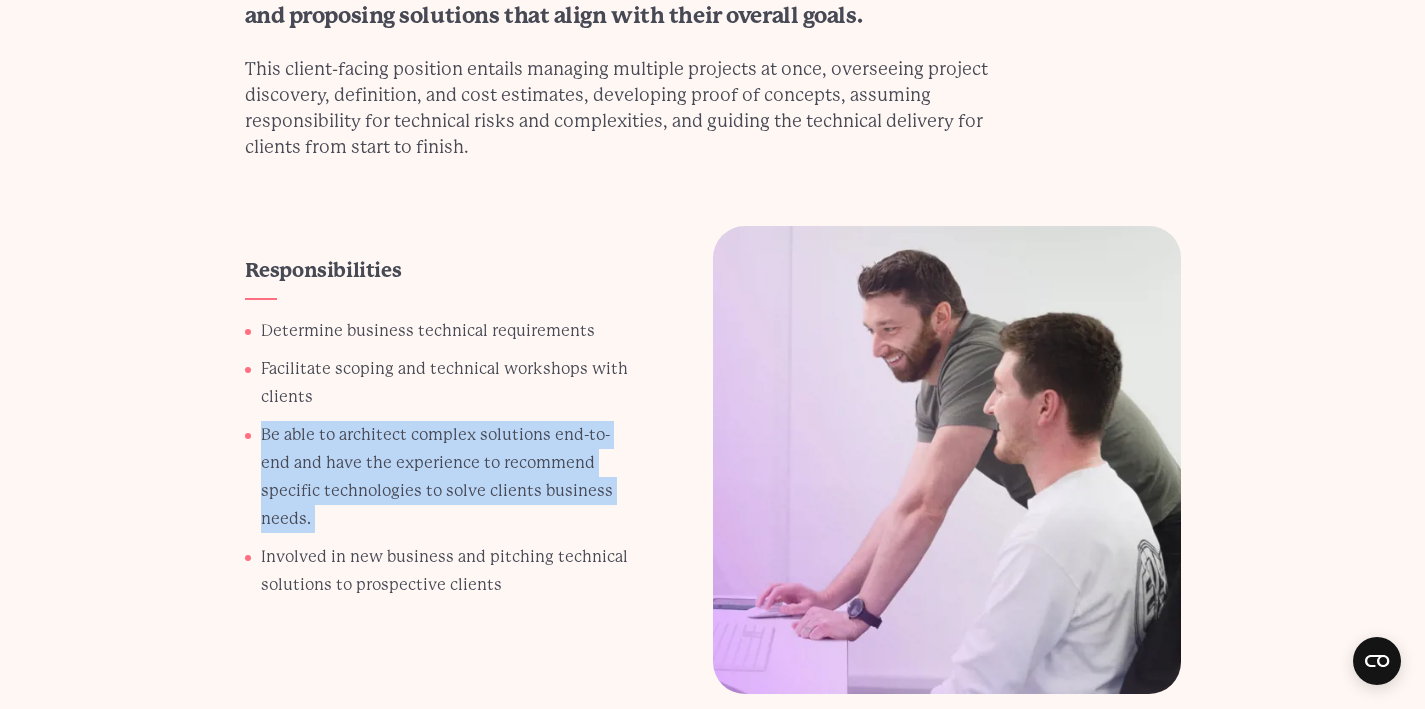 click on "Be able to architect complex solutions end-to-end and have the experience to recommend specific technologies to solve clients business needs." at bounding box center [449, 331] 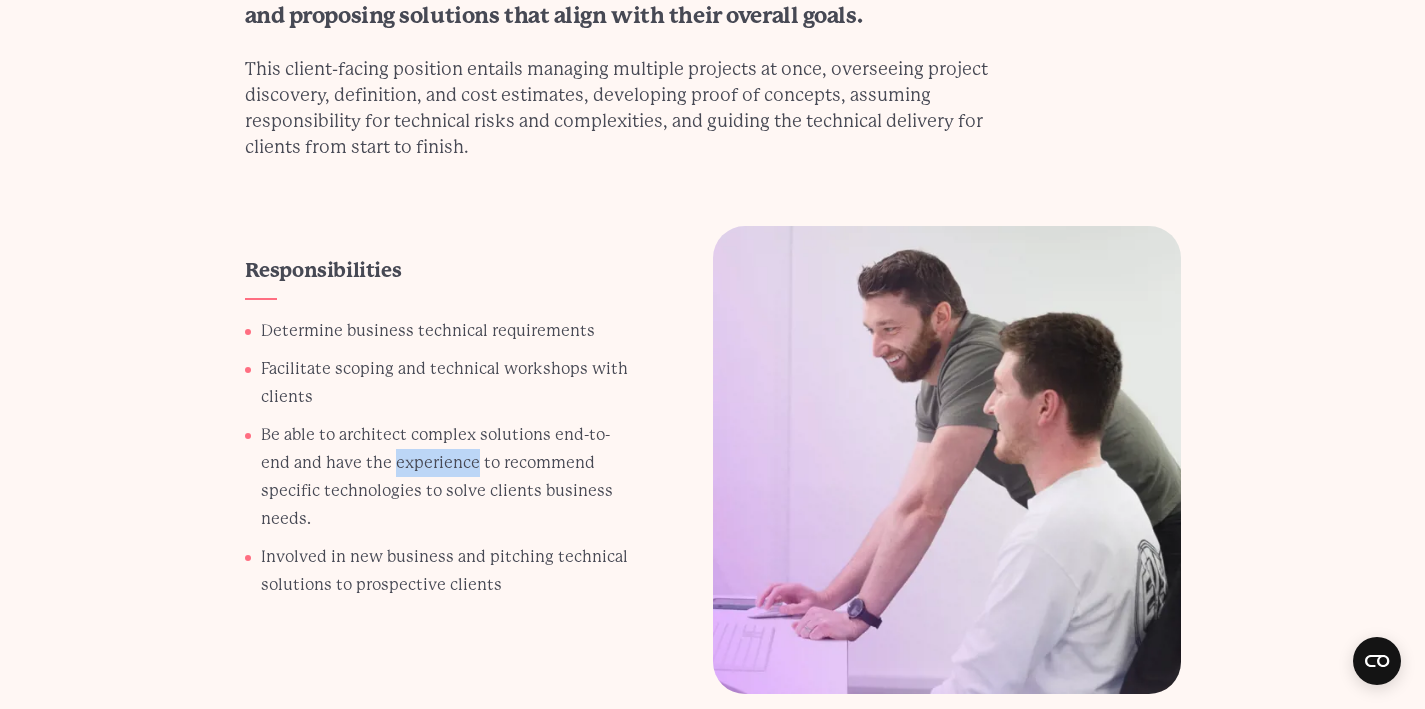 click on "Be able to architect complex solutions end-to-end and have the experience to recommend specific technologies to solve clients business needs." at bounding box center (449, 331) 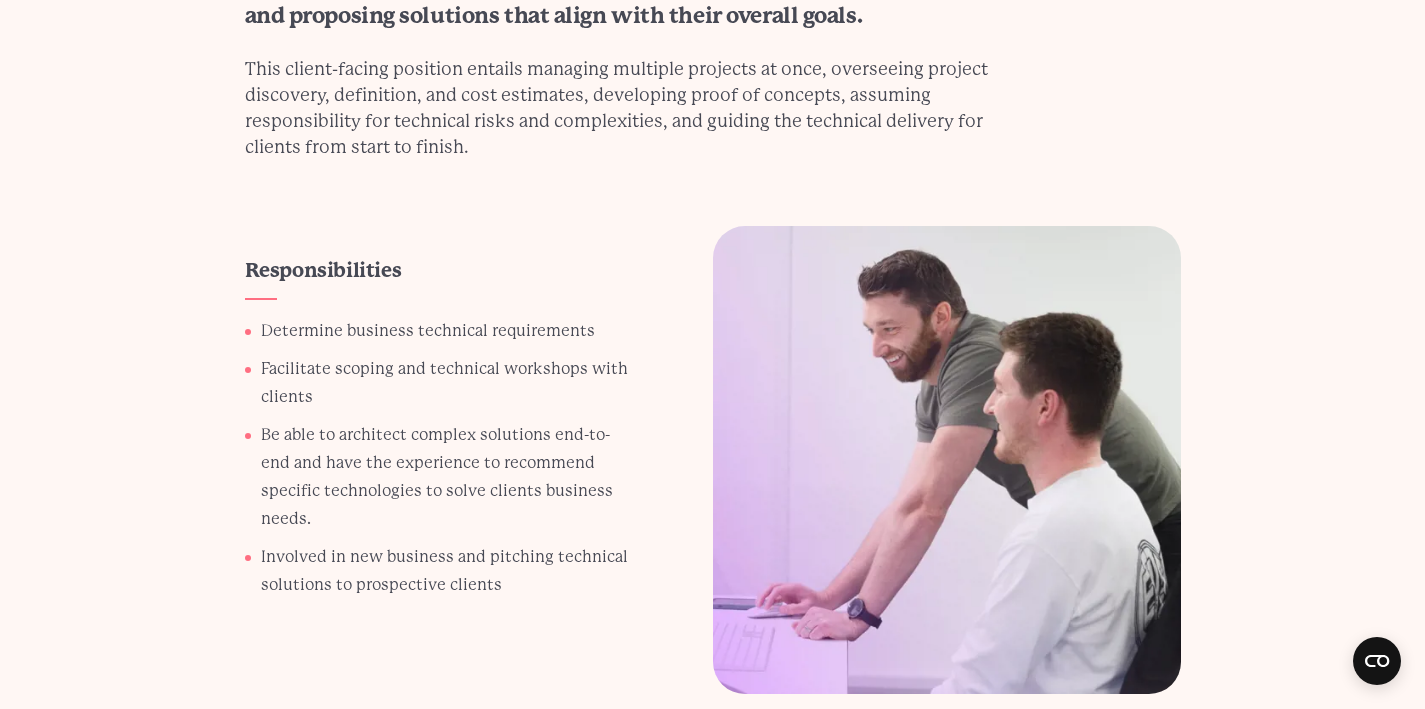 click on "Be able to architect complex solutions end-to-end and have the experience to recommend specific technologies to solve clients business needs." at bounding box center (449, 331) 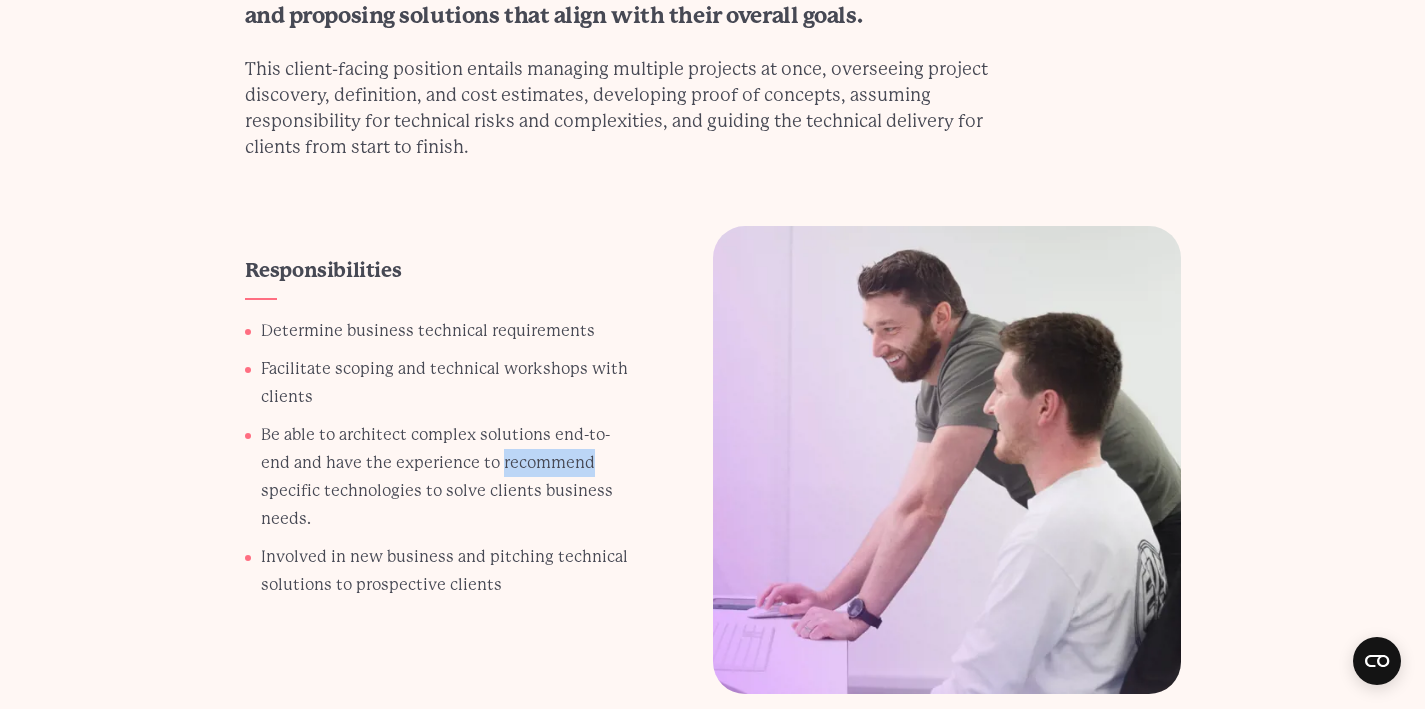 click on "Be able to architect complex solutions end-to-end and have the experience to recommend specific technologies to solve clients business needs." at bounding box center [449, 331] 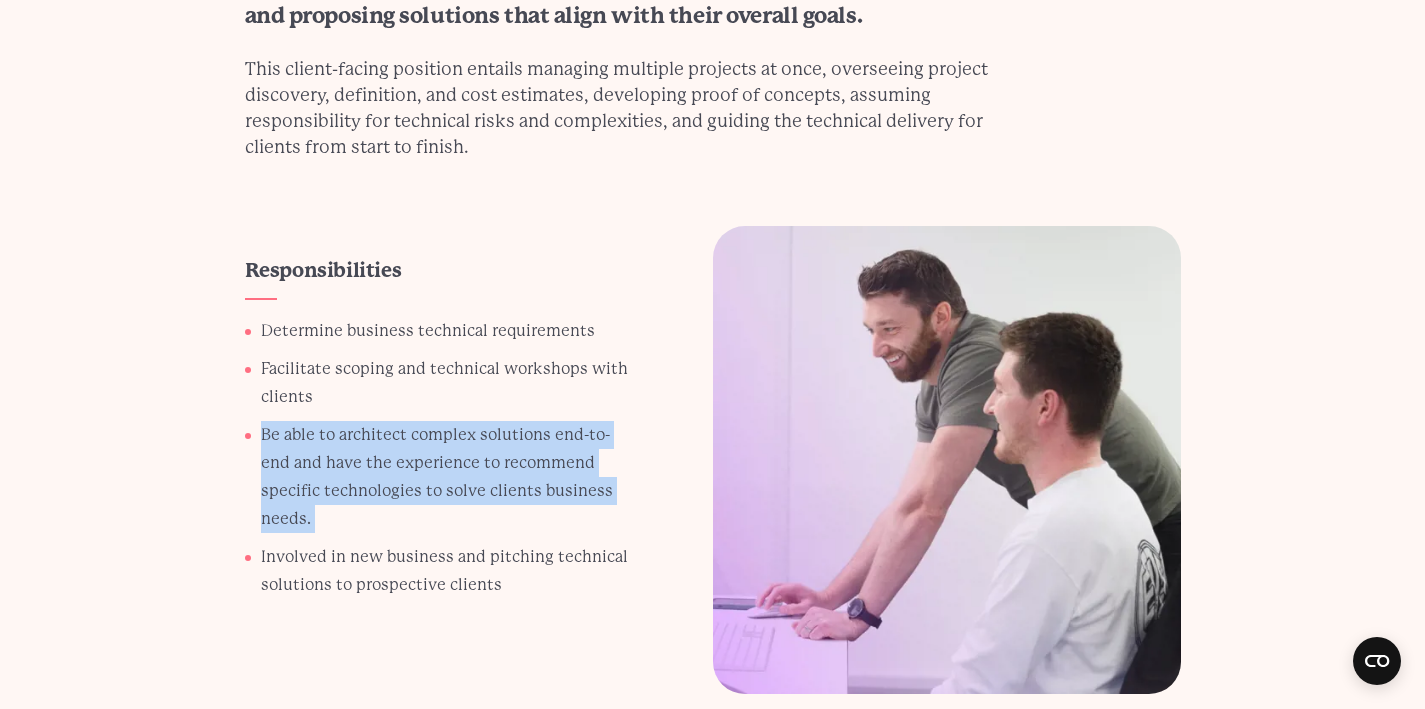 click on "Be able to architect complex solutions end-to-end and have the experience to recommend specific technologies to solve clients business needs." at bounding box center (449, 331) 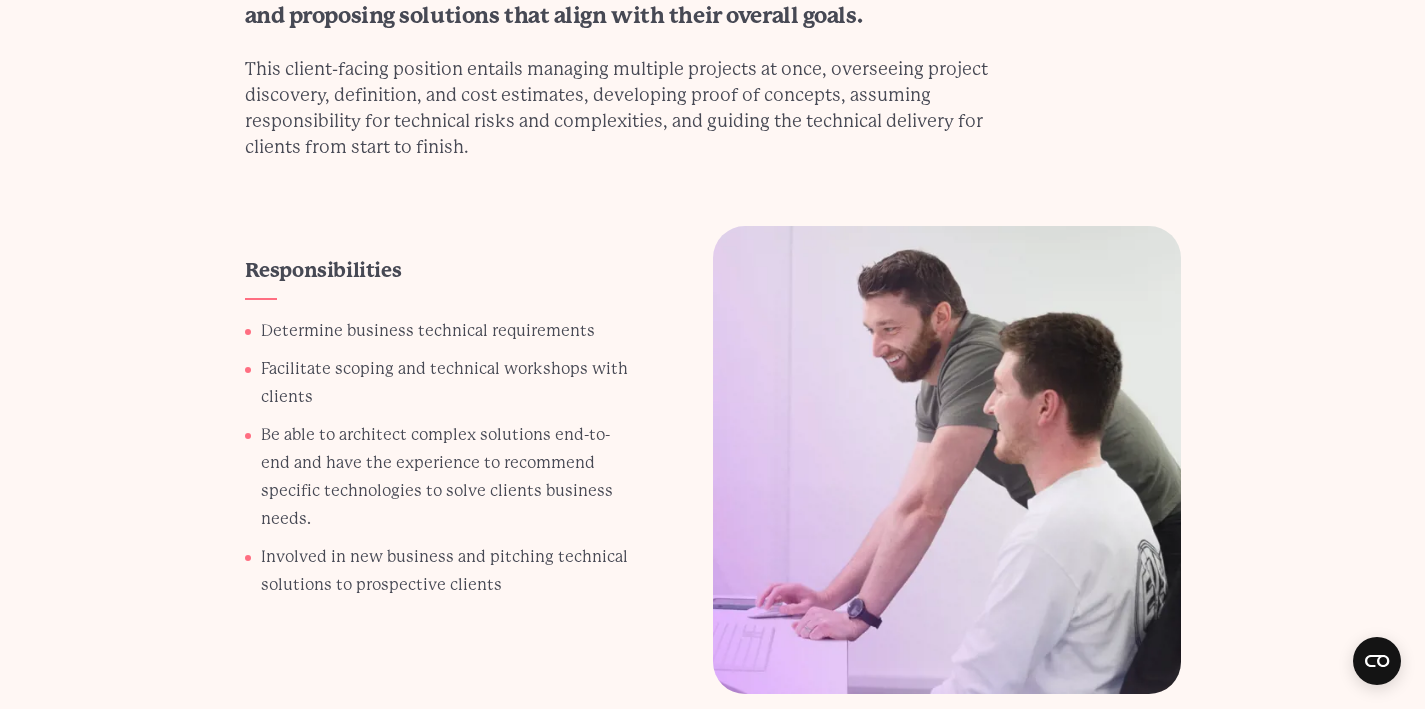 click on "Be able to architect complex solutions end-to-end and have the experience to recommend specific technologies to solve clients business needs." at bounding box center (449, 331) 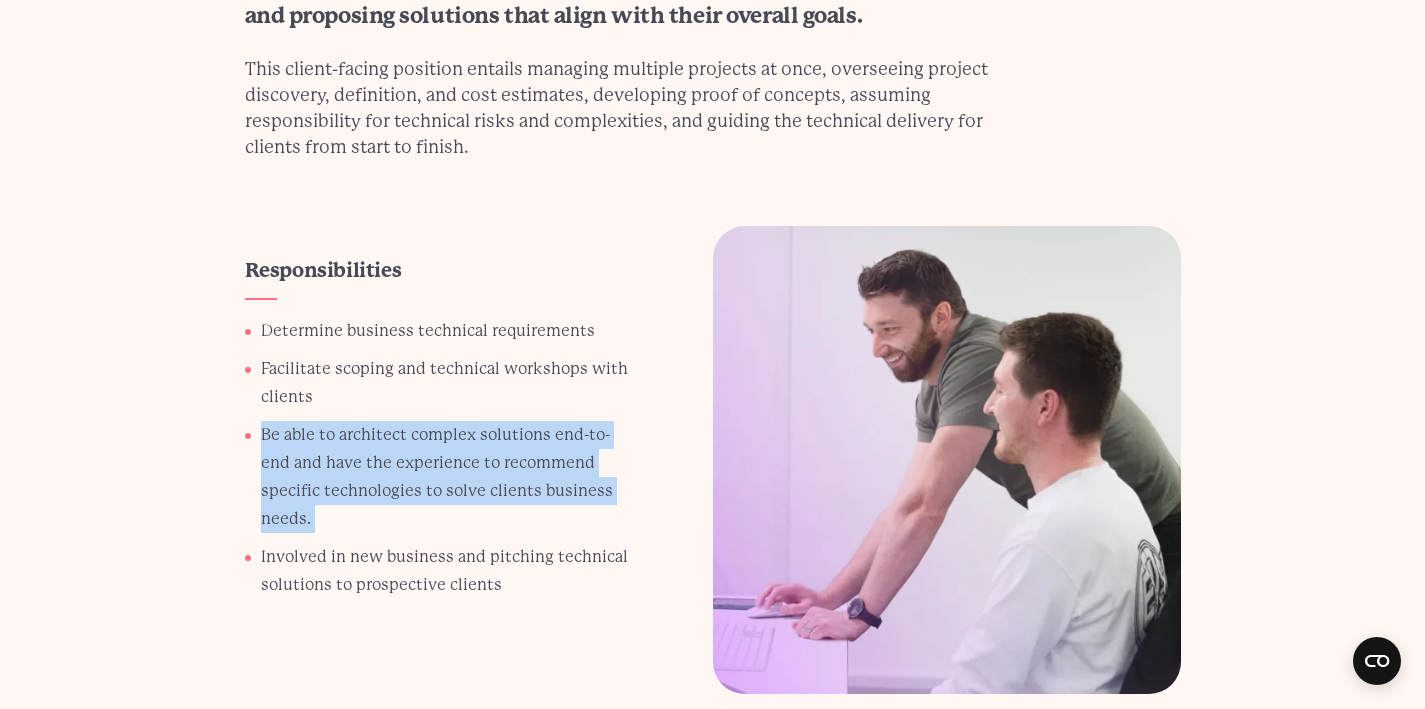 drag, startPoint x: 601, startPoint y: 504, endPoint x: 560, endPoint y: 426, distance: 88.11924 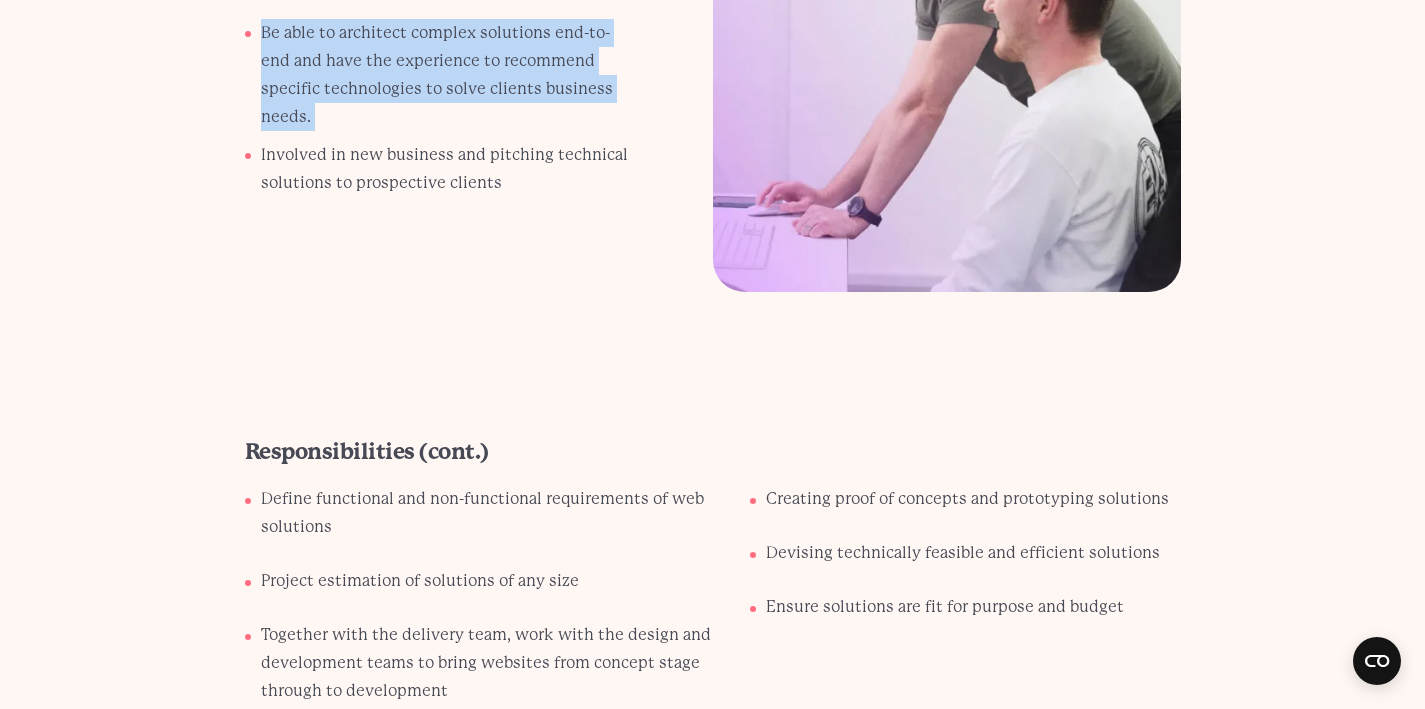 scroll, scrollTop: 1015, scrollLeft: 0, axis: vertical 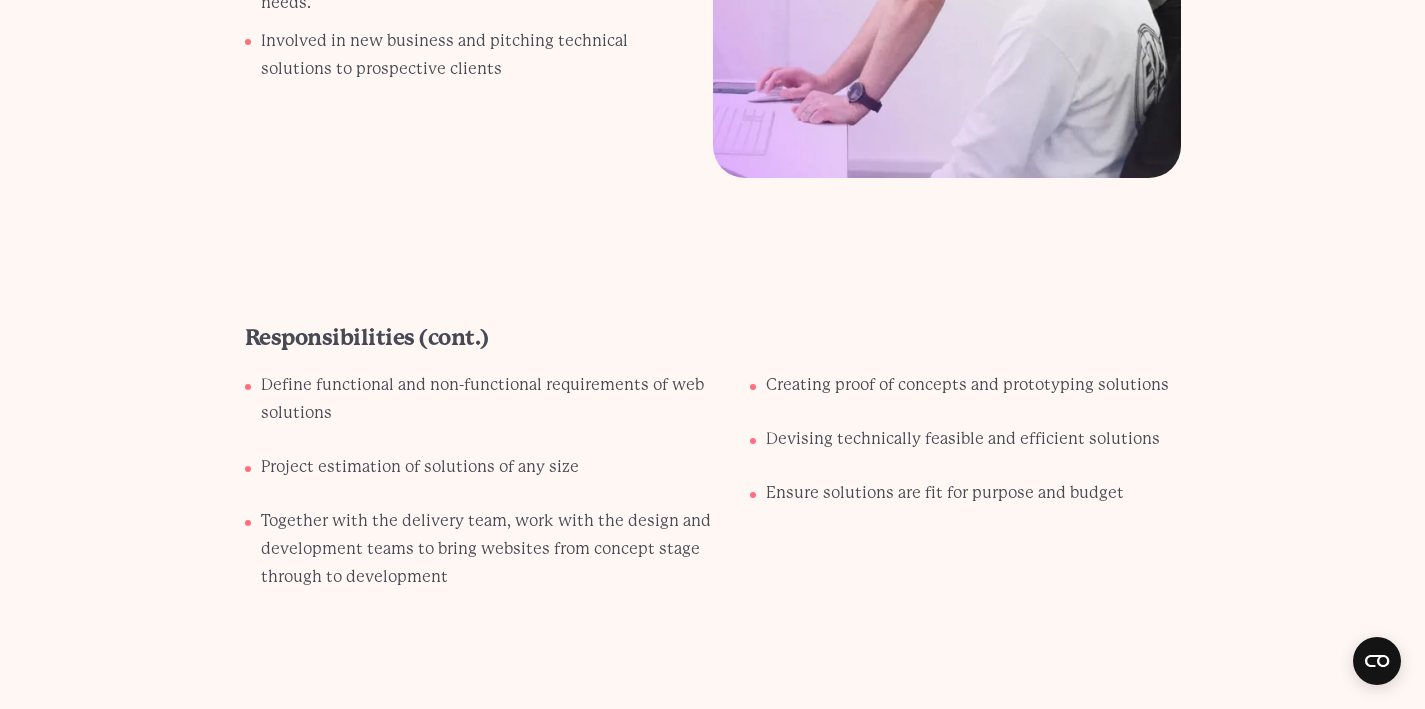 click on "Define functional and non-functional requirements of web solutions
Project estimation of solutions of any size
Together with the delivery team, work with the design and development teams to bring websites from concept stage through to development" at bounding box center [479, 489] 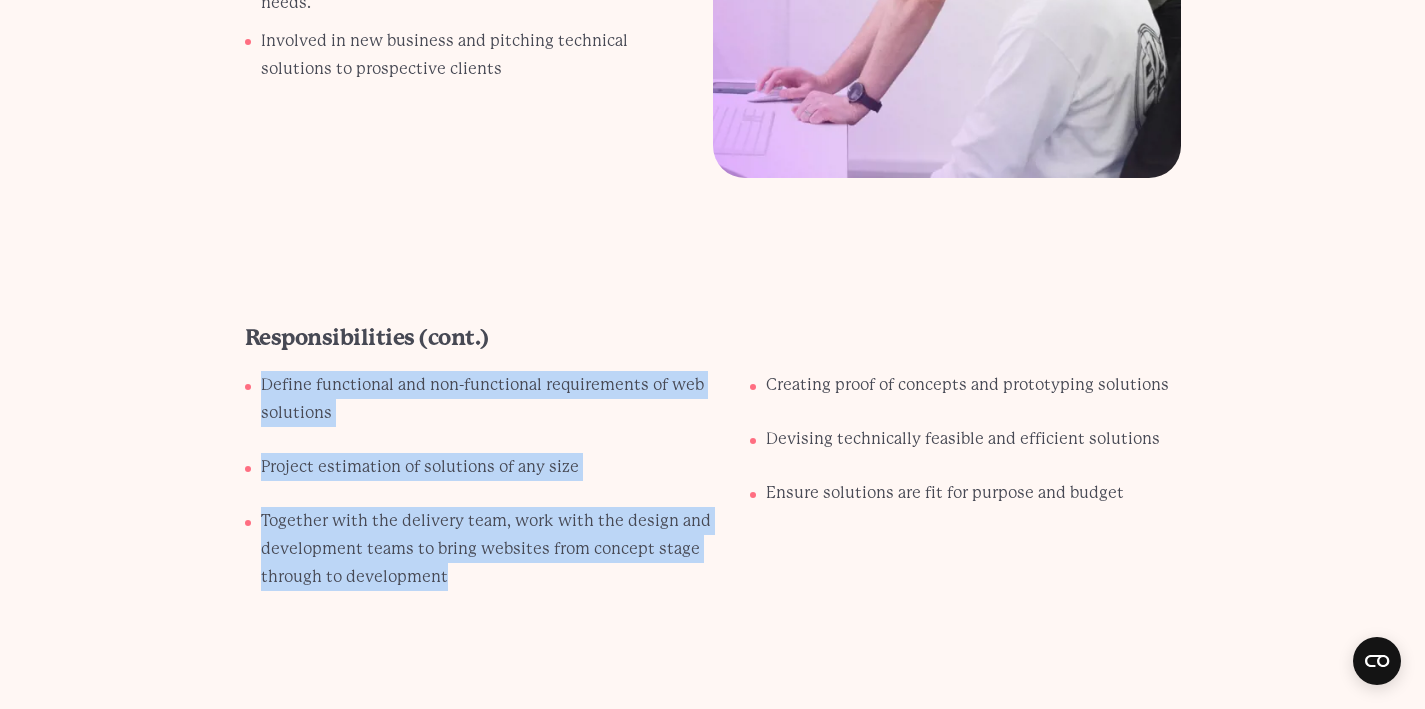 drag, startPoint x: 268, startPoint y: 378, endPoint x: 628, endPoint y: 583, distance: 414.2765 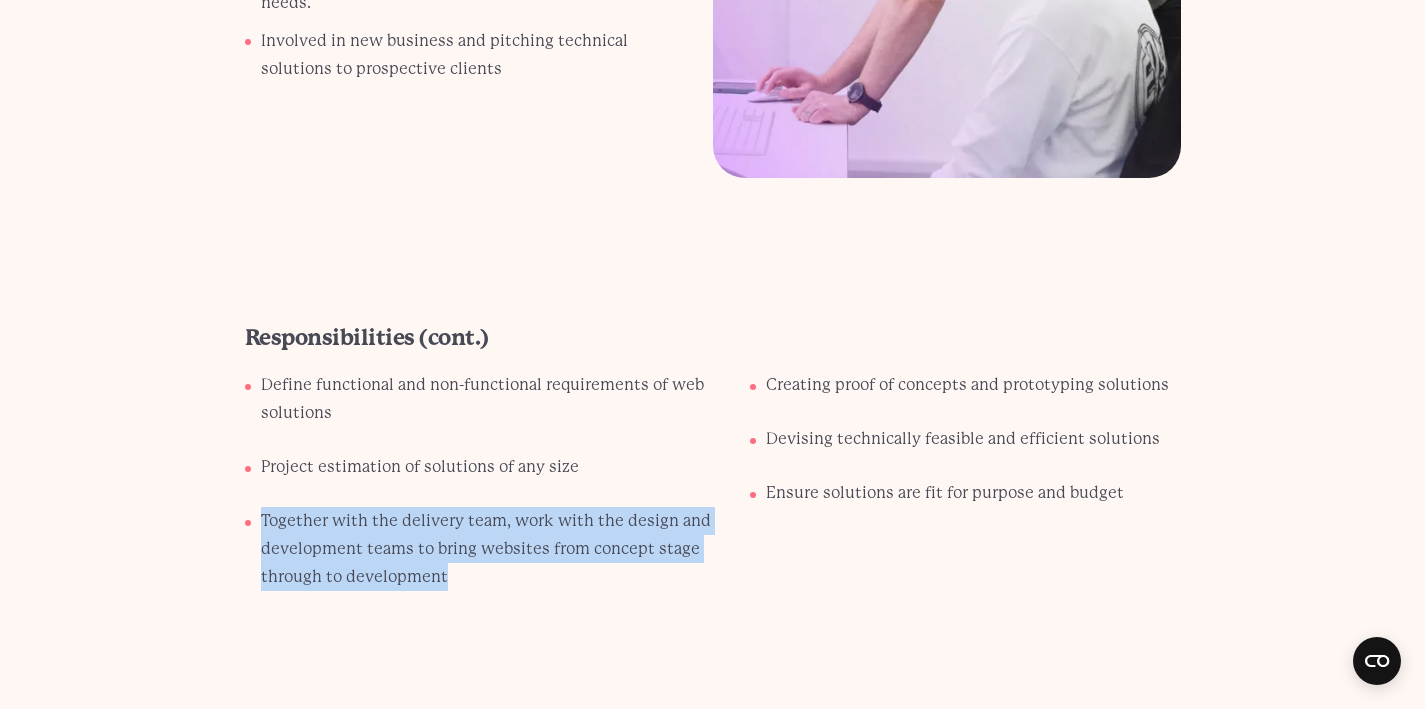 click on "Define functional and non-functional requirements of web solutions
Project estimation of solutions of any size
Together with the delivery team, work with the design and development teams to bring websites from concept stage through to development" at bounding box center (479, 489) 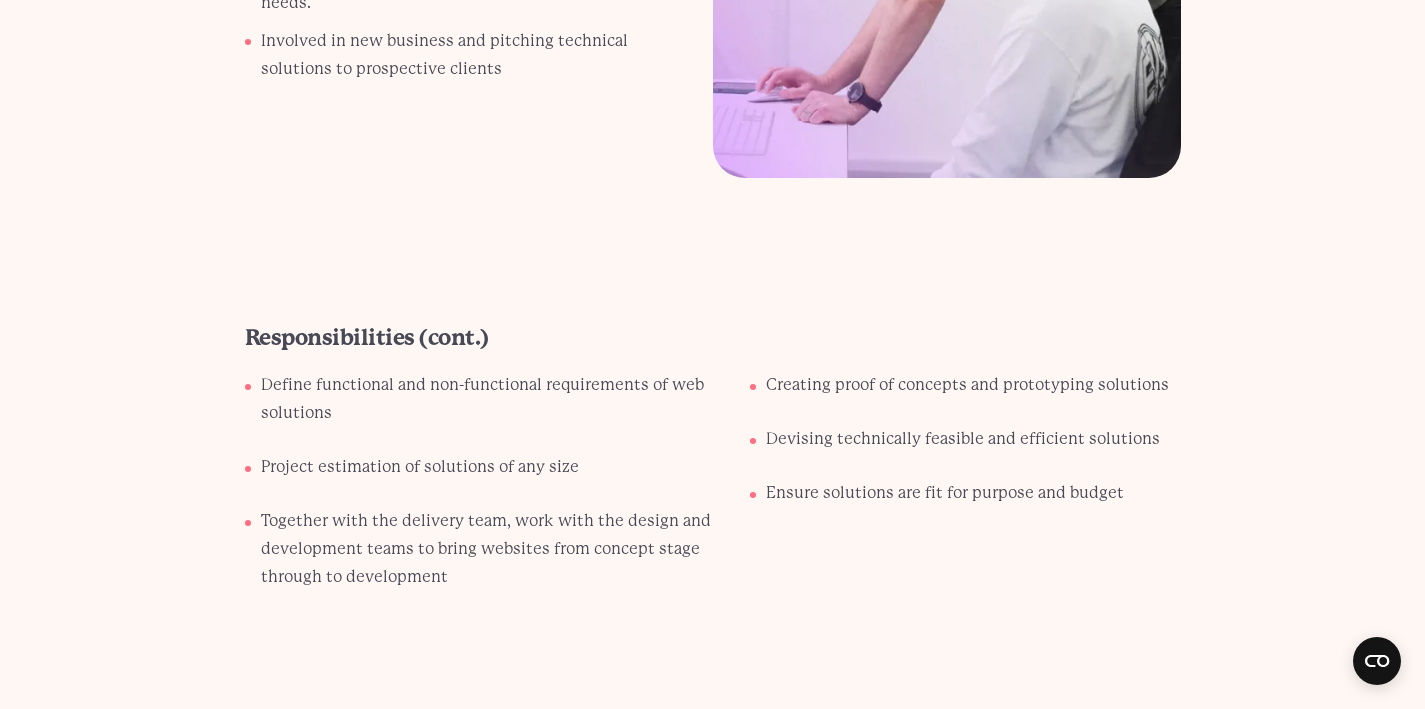 click on "Creating proof of concepts and prototyping solutions
Devising technically feasible and efficient solutions
Ensure solutions are fit for purpose and budget" at bounding box center (947, 509) 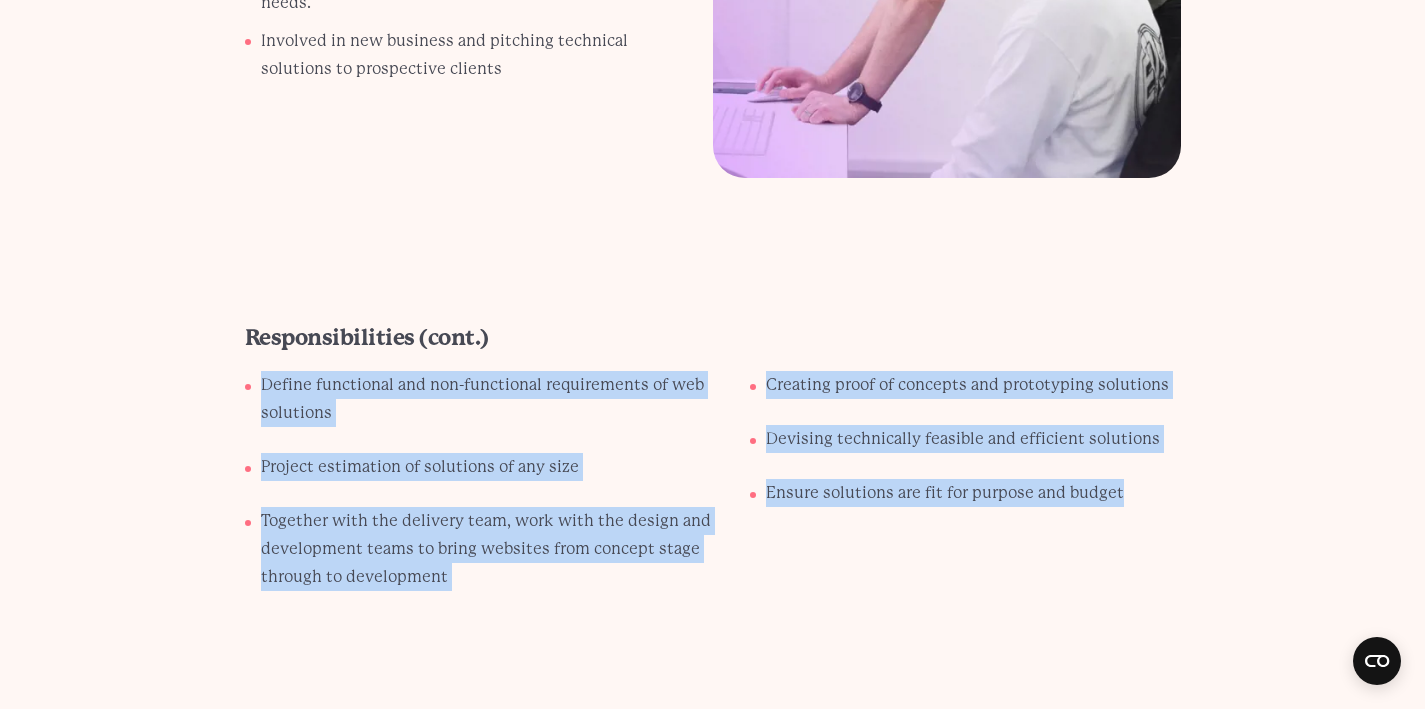 drag, startPoint x: 1282, startPoint y: 492, endPoint x: 1191, endPoint y: 359, distance: 161.1521 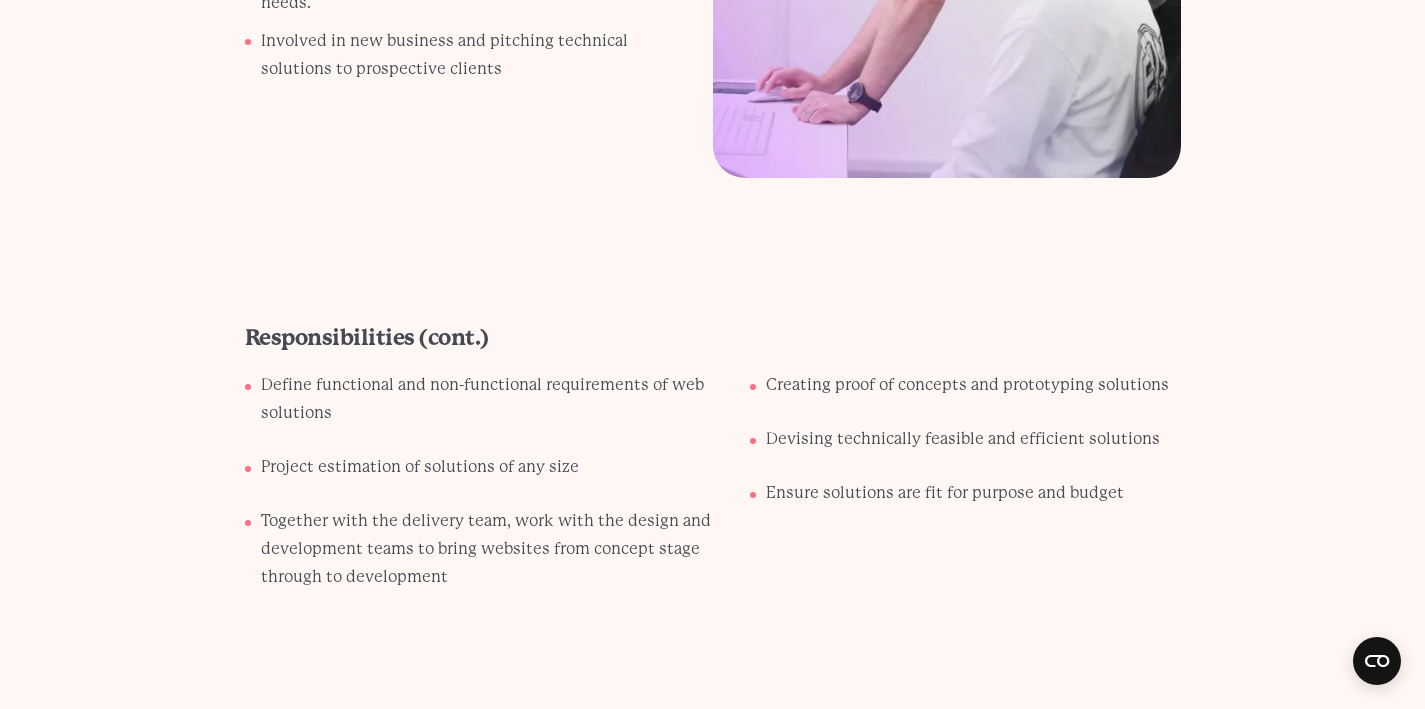 click on "Responsibilities (cont.)
Define functional and non-functional requirements of web solutions
Project estimation of solutions of any size
Together with the delivery team, work with the design and development teams to bring websites from concept stage through to development
Creating proof of concepts and prototyping solutions
Devising technically feasible and efficient solutions
Ensure solutions are fit for purpose and budget" at bounding box center [713, 485] 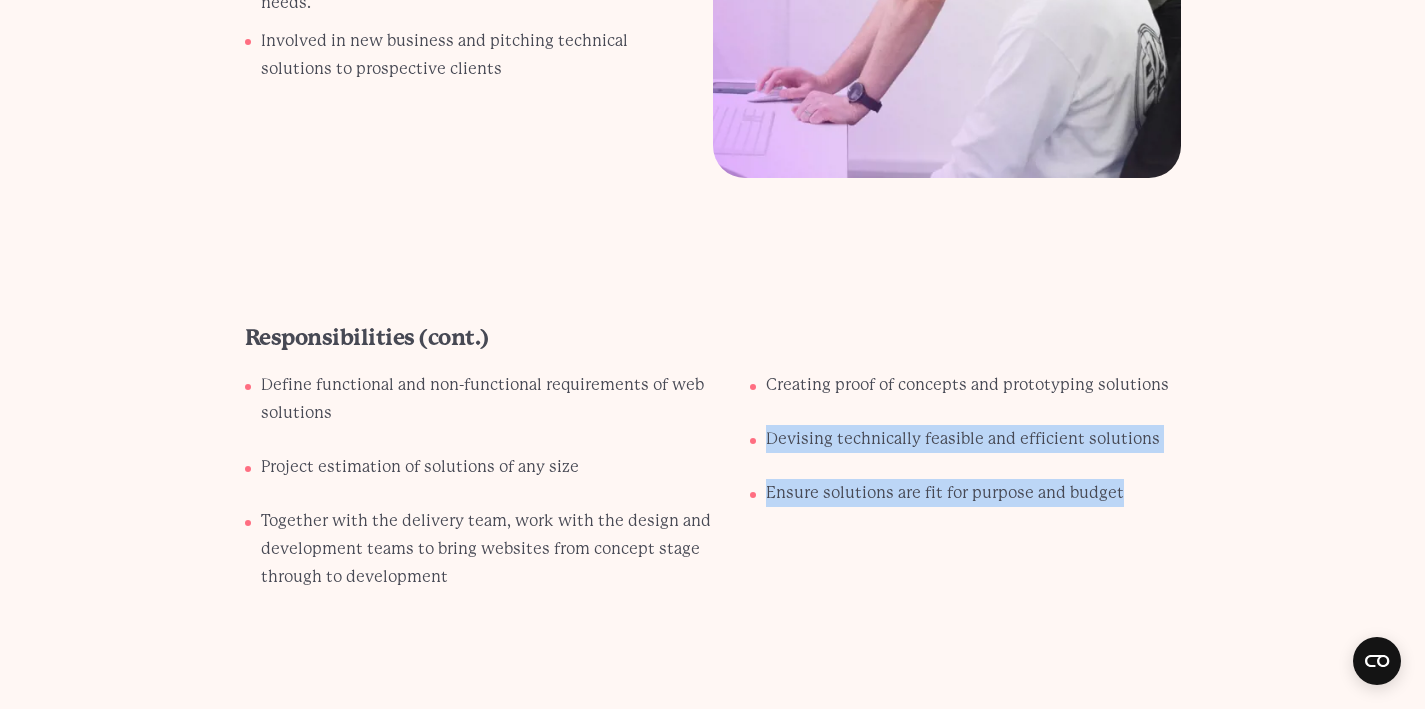 drag, startPoint x: 1196, startPoint y: 372, endPoint x: 1212, endPoint y: 523, distance: 151.84532 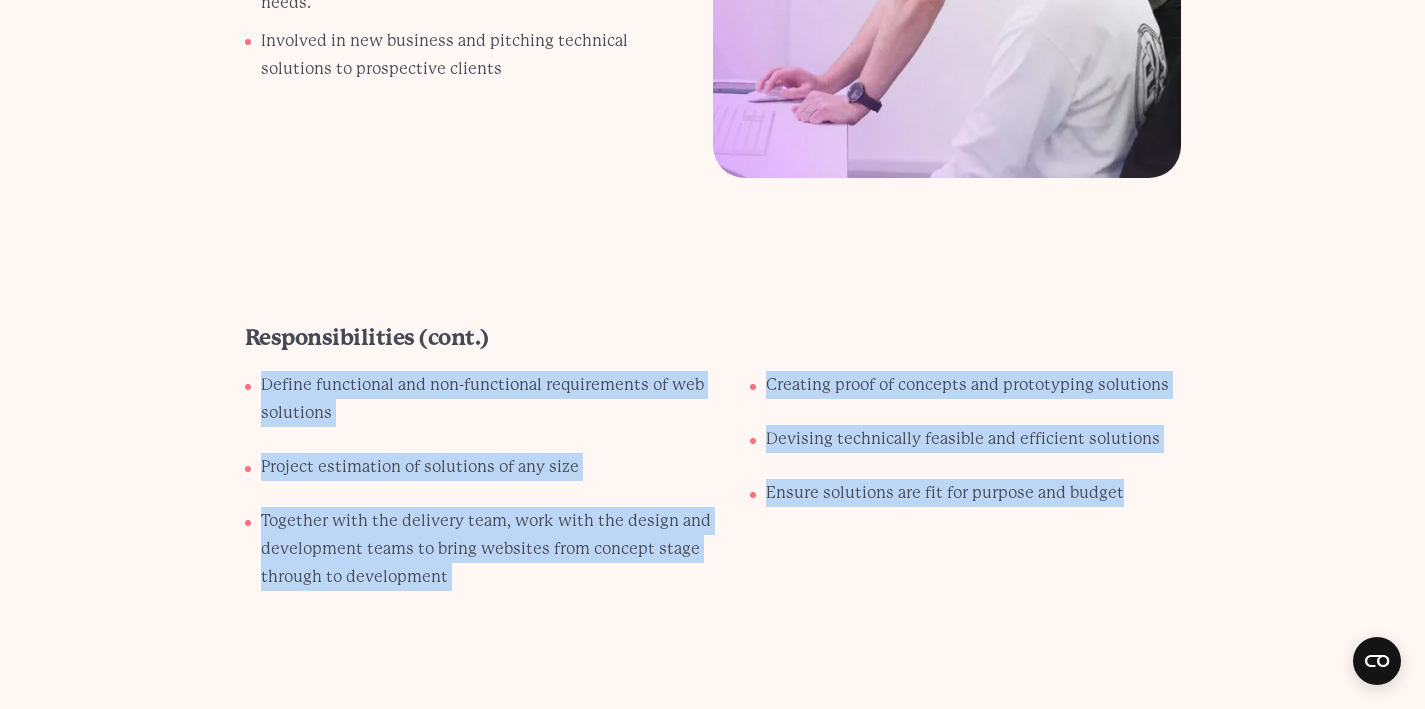 drag, startPoint x: 1199, startPoint y: 505, endPoint x: 1117, endPoint y: 352, distance: 173.5886 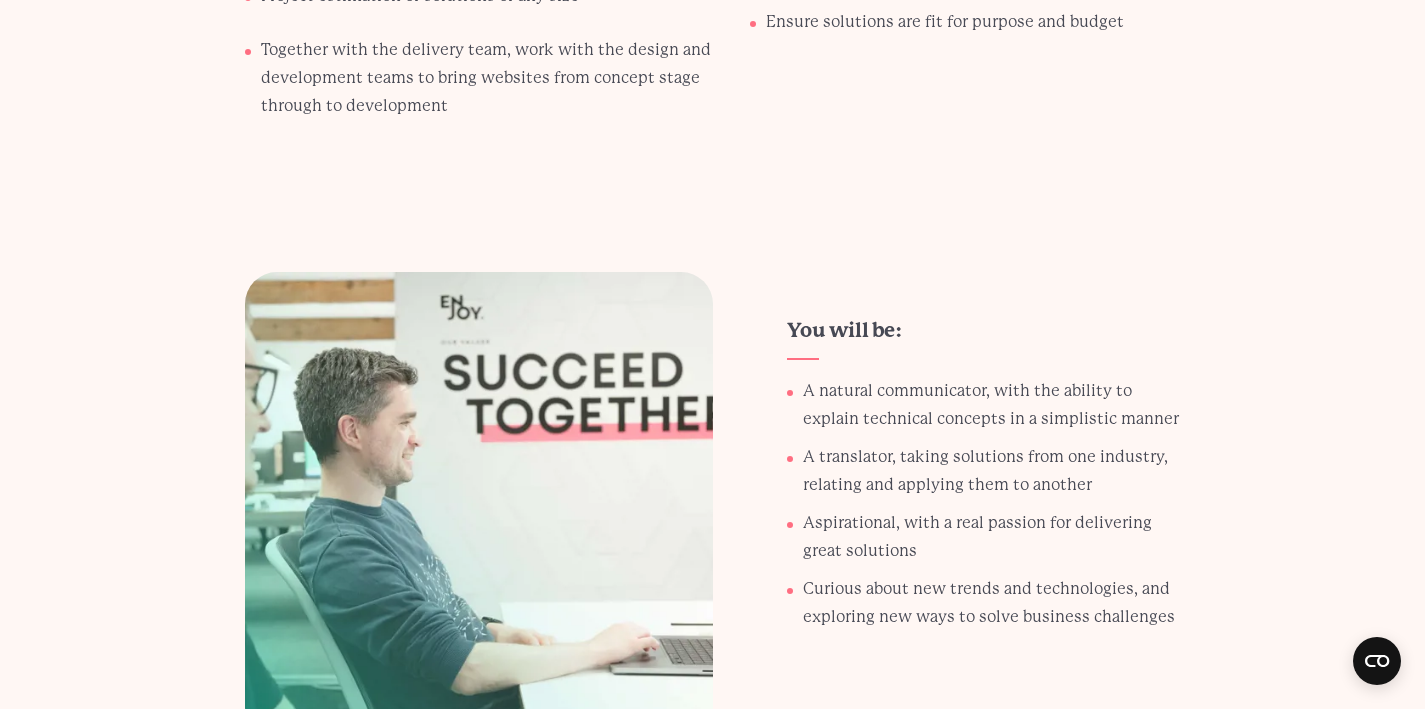 scroll, scrollTop: 1600, scrollLeft: 0, axis: vertical 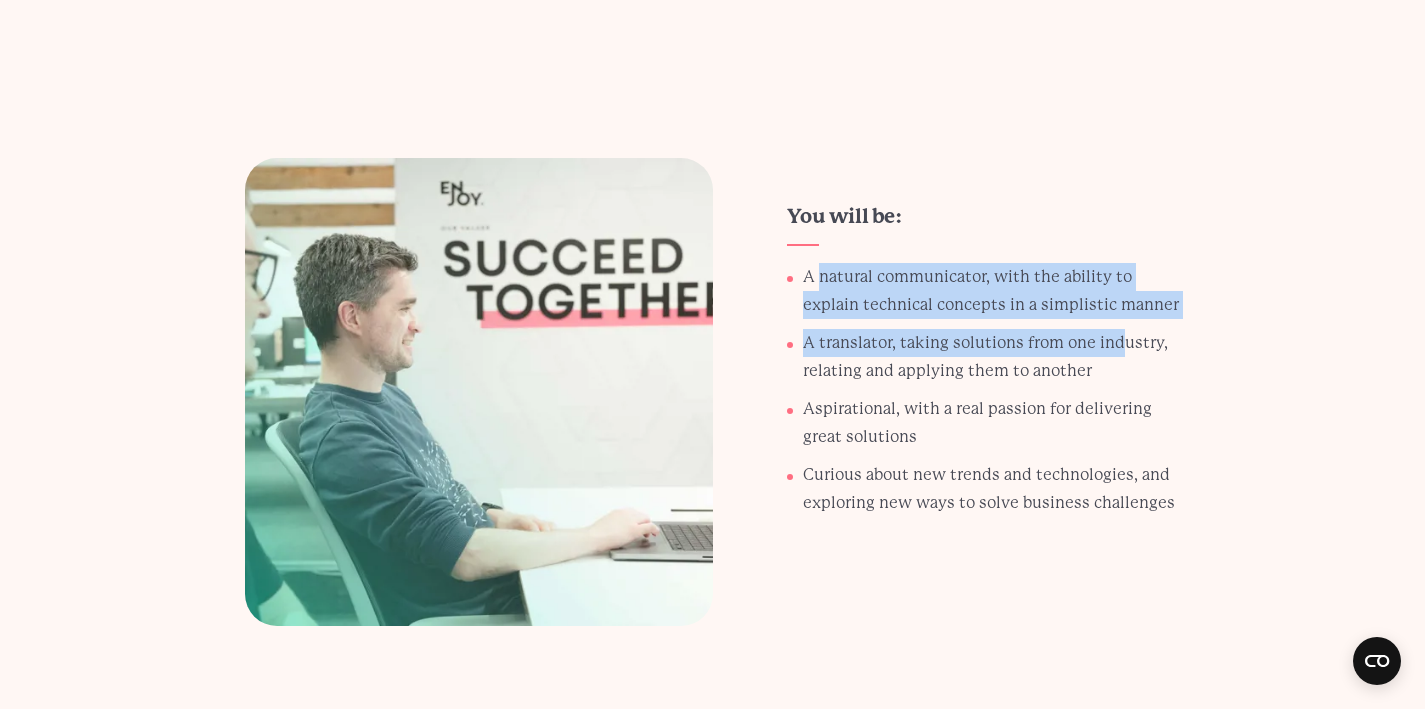 drag, startPoint x: 818, startPoint y: 282, endPoint x: 1115, endPoint y: 335, distance: 301.6919 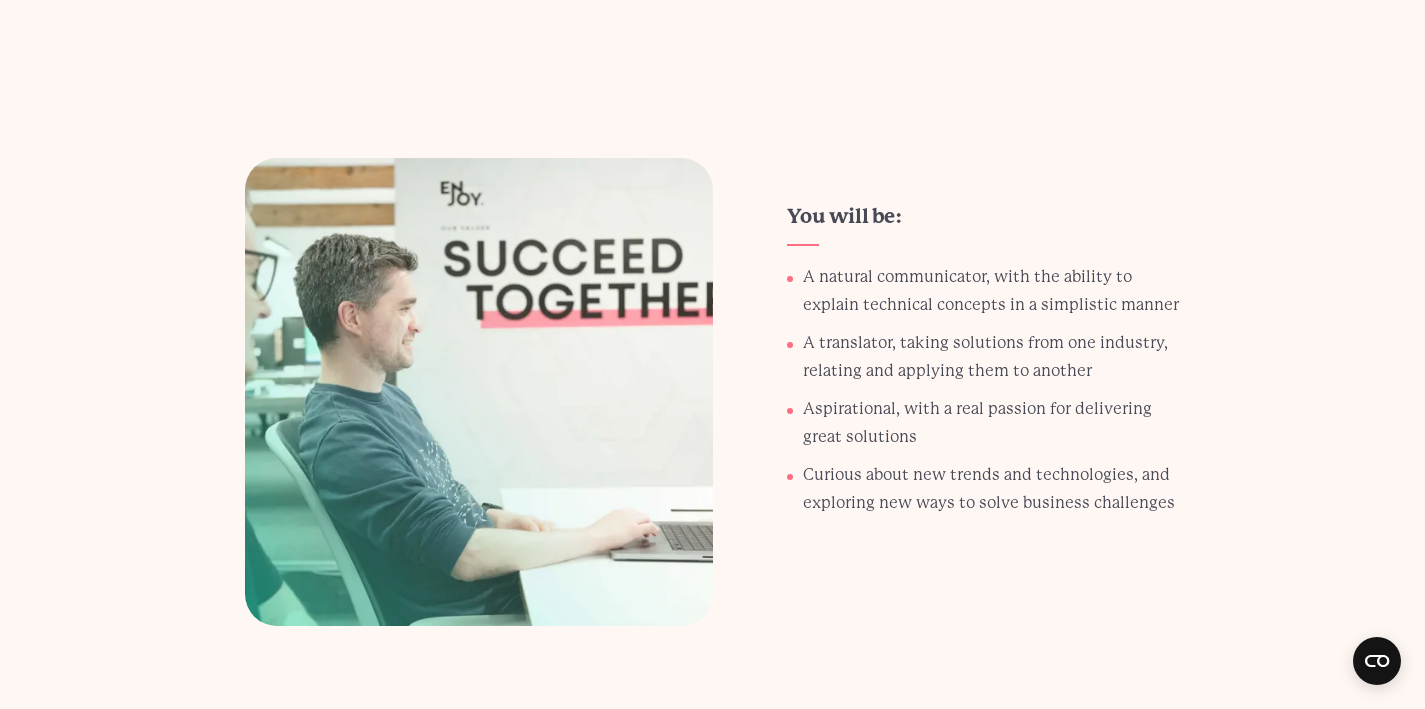 click on "A translator, taking solutions from one industry, relating and applying them to another" at bounding box center [991, 291] 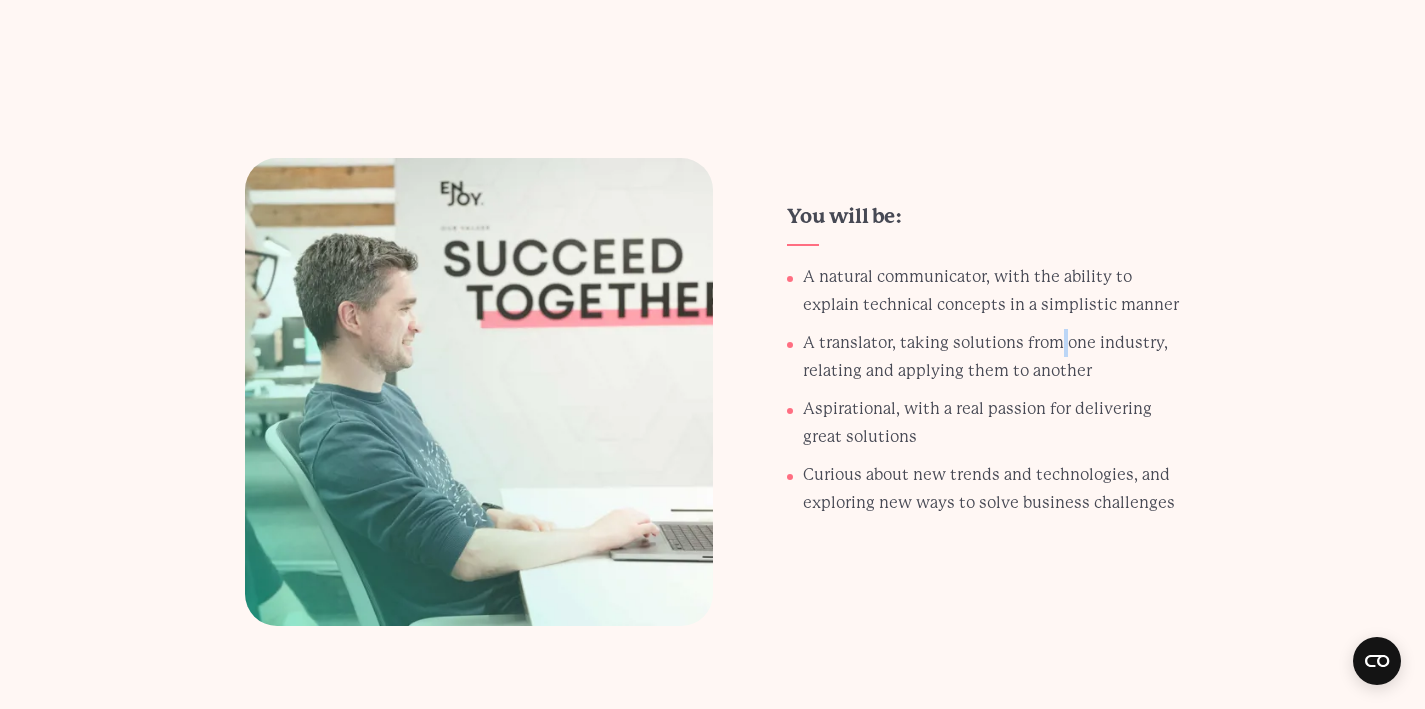 click on "A translator, taking solutions from one industry, relating and applying them to another" at bounding box center [991, 291] 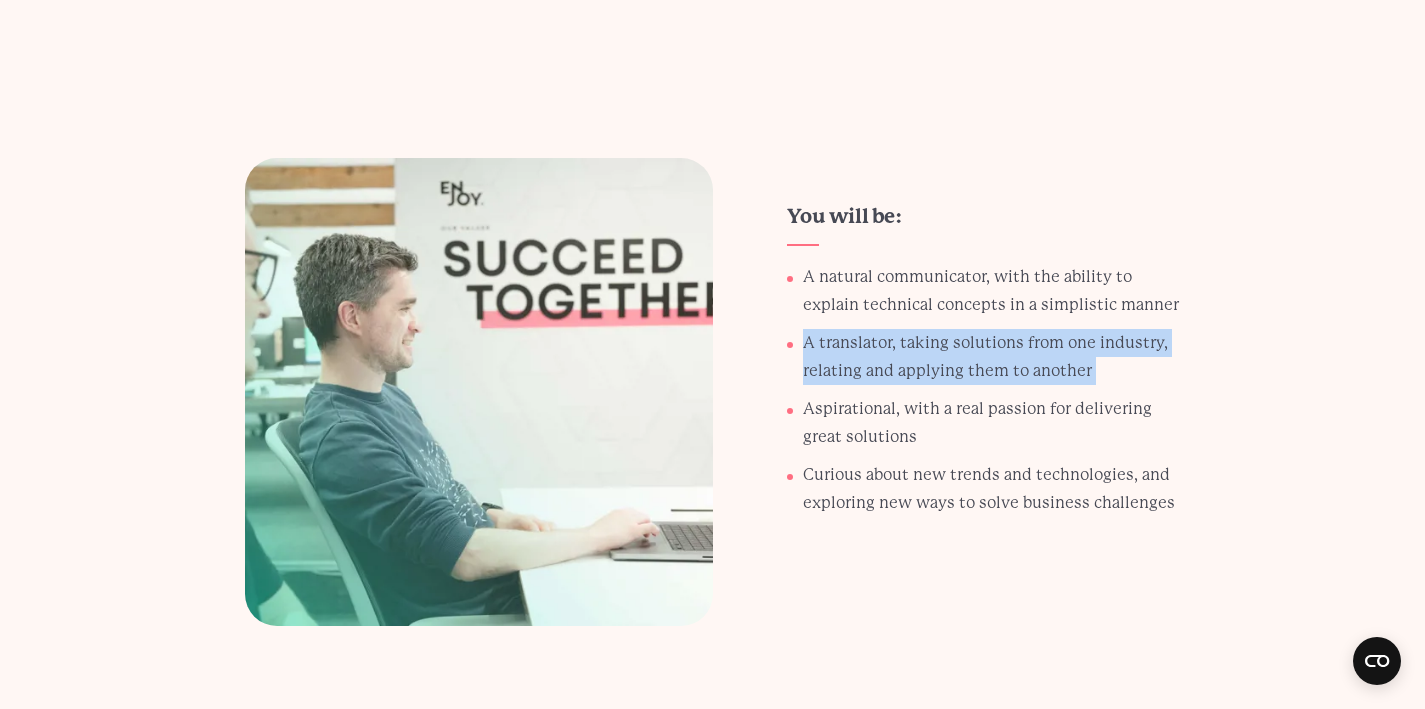 click on "A translator, taking solutions from one industry, relating and applying them to another" at bounding box center [991, 291] 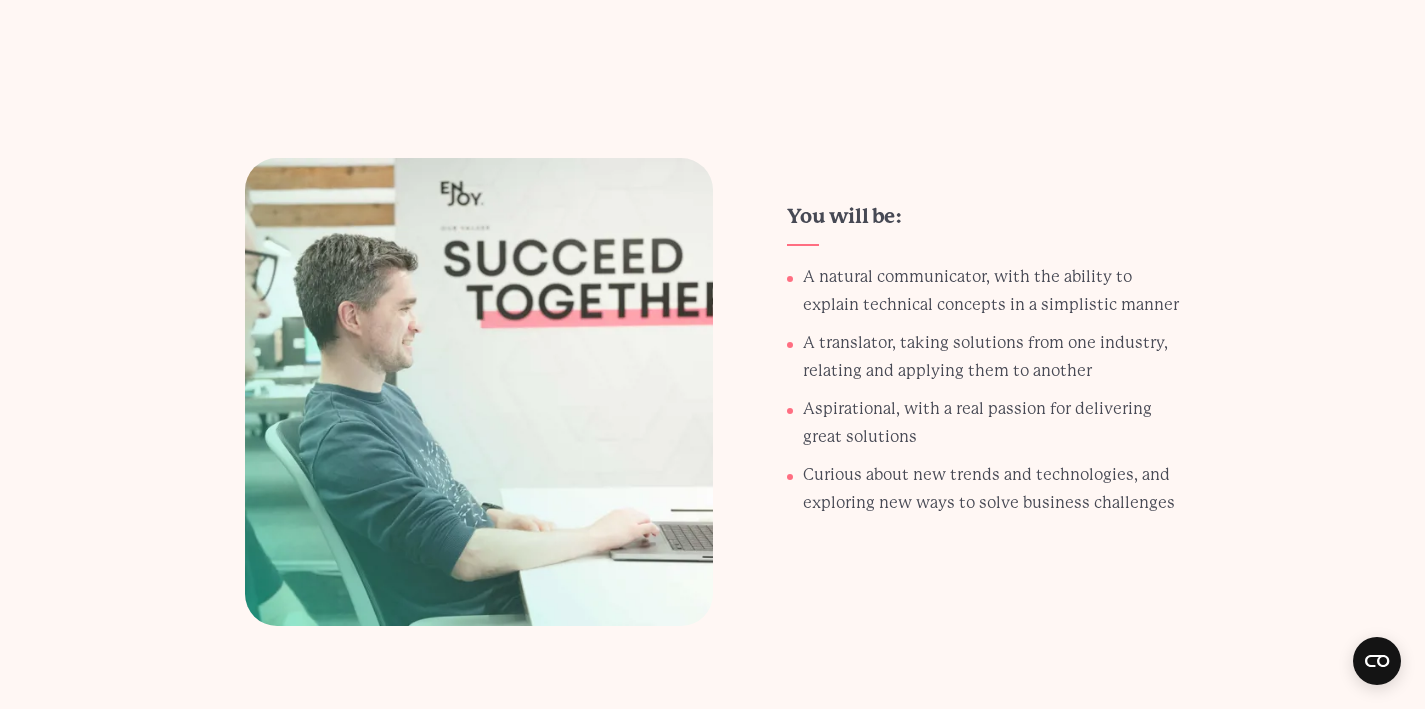 click on "Aspirational, with a real passion for delivering great solutions" at bounding box center (991, 291) 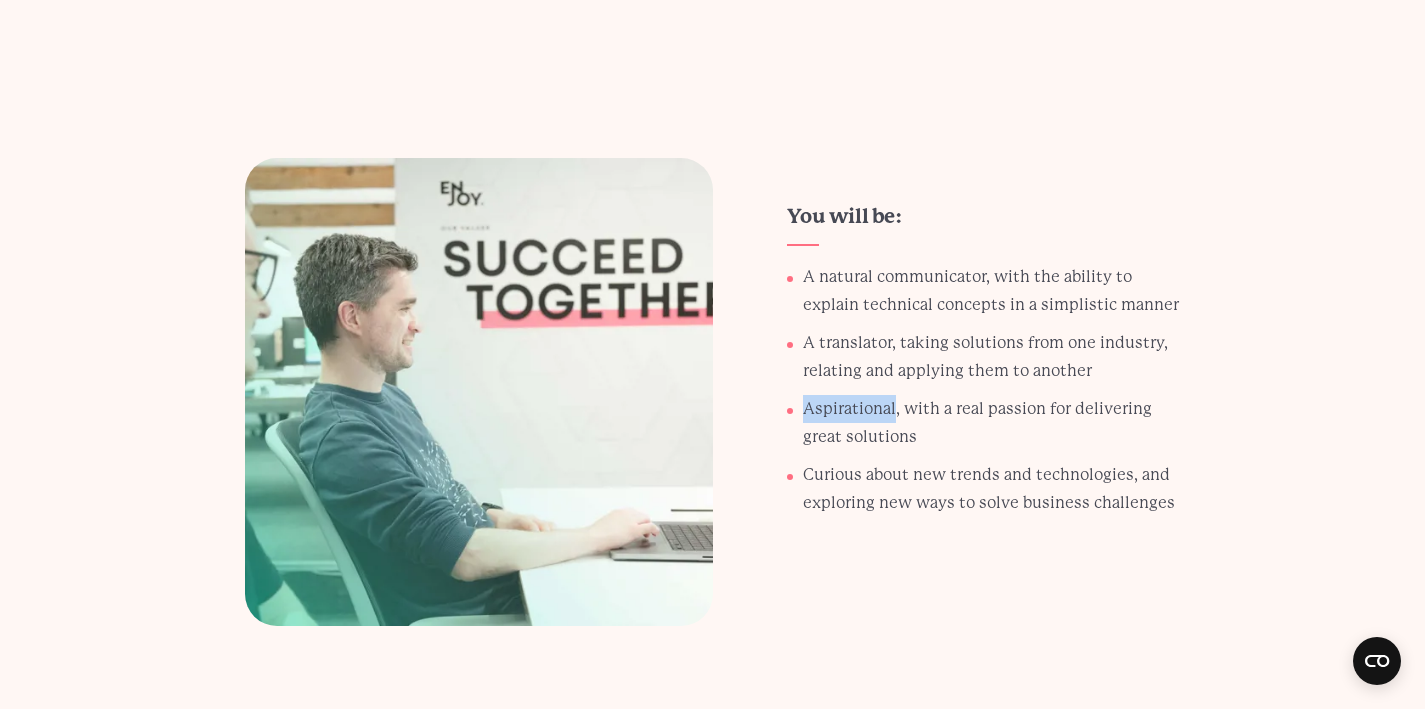 click on "Aspirational, with a real passion for delivering great solutions" at bounding box center [991, 291] 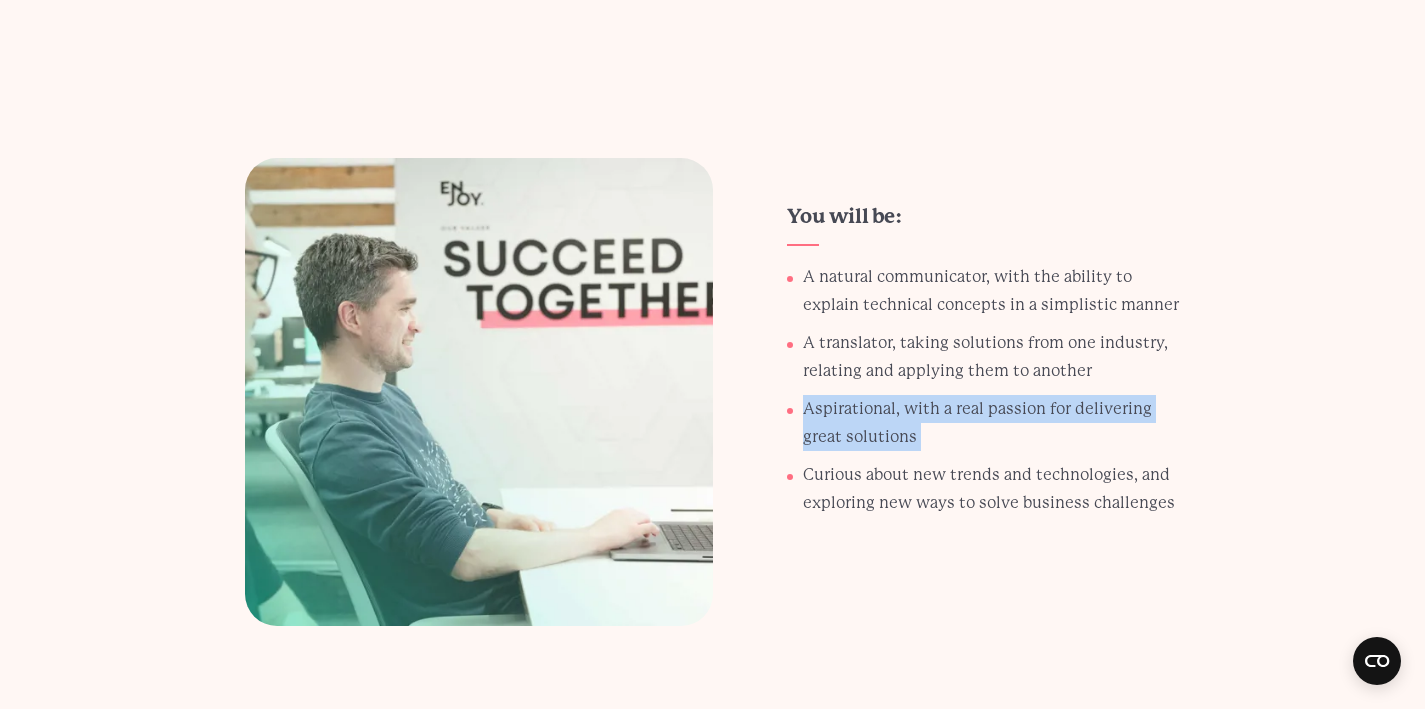 click on "Aspirational, with a real passion for delivering great solutions" at bounding box center [991, 291] 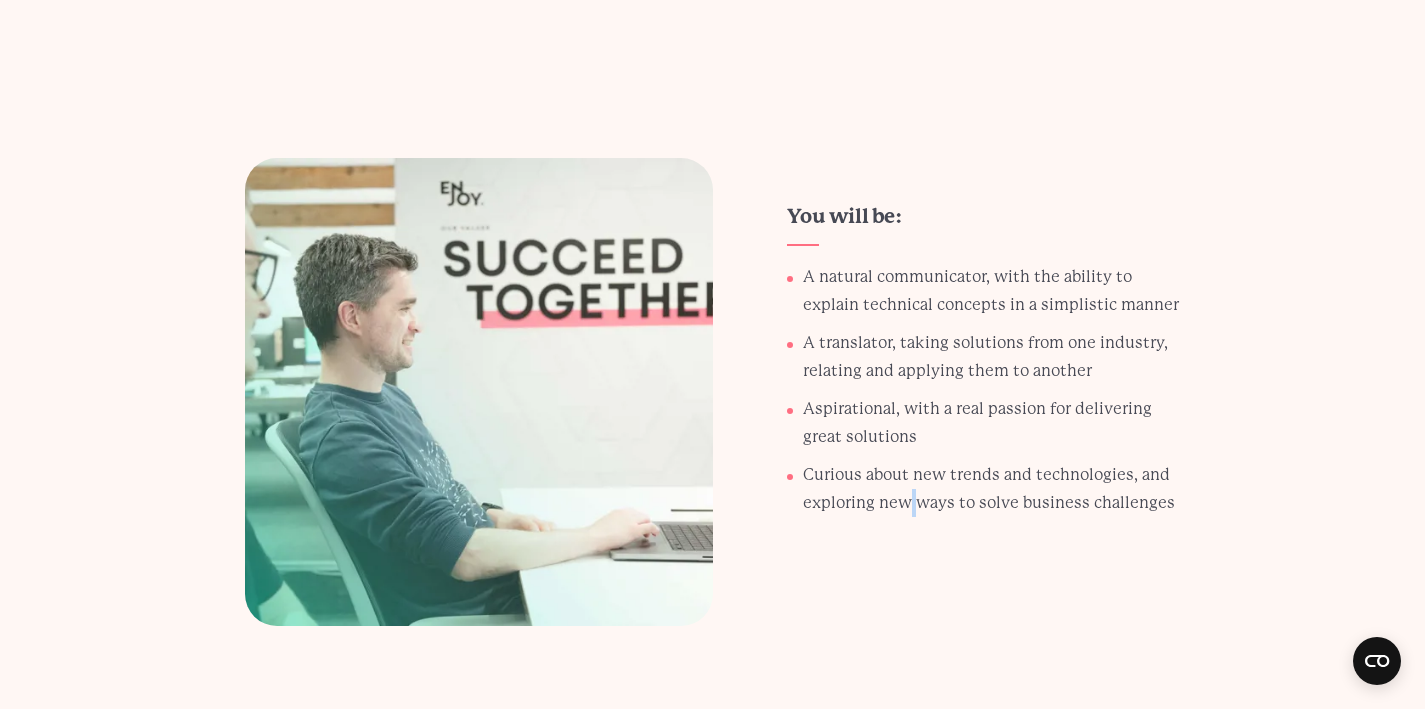 click on "Curious about new trends and technologies, and exploring new ways to solve business challenges" at bounding box center (991, 291) 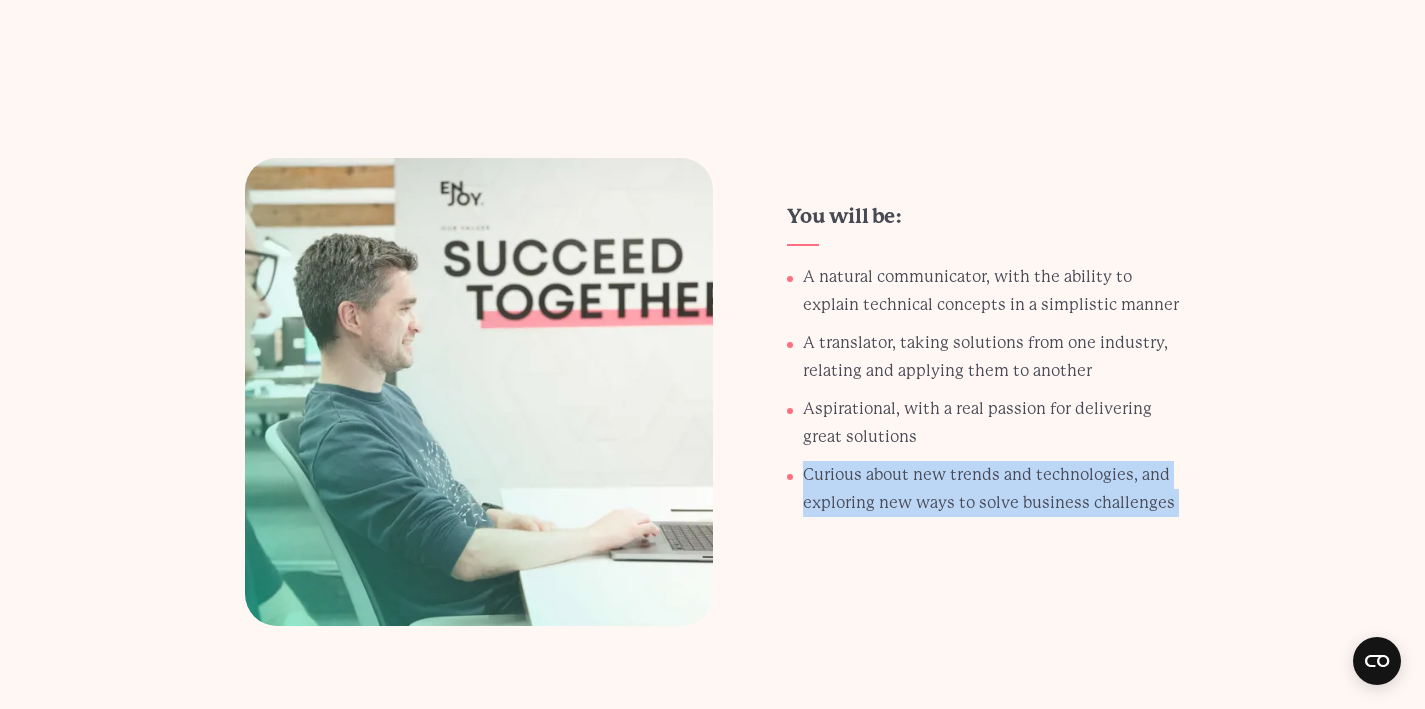 click on "Curious about new trends and technologies, and exploring new ways to solve business challenges" at bounding box center [991, 291] 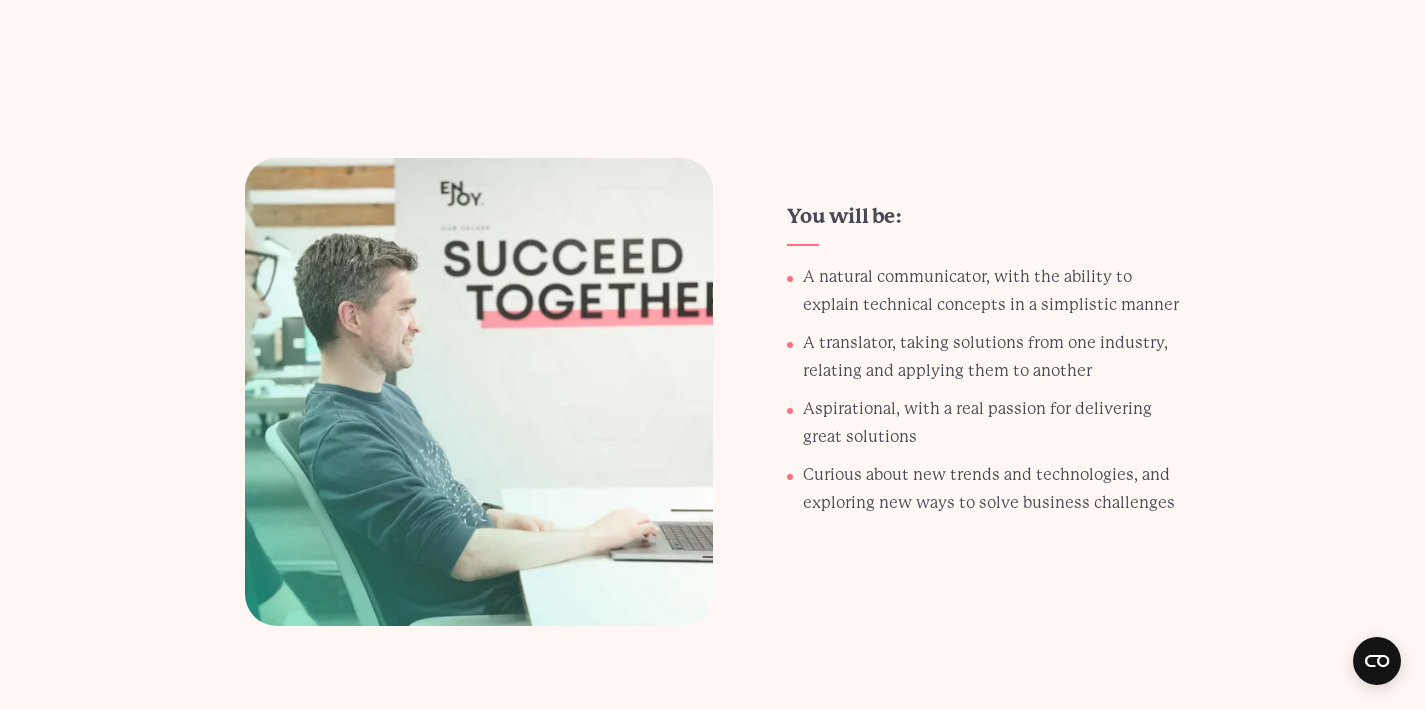 click on "Curious about new trends and technologies, and exploring new ways to solve business challenges" at bounding box center (991, 291) 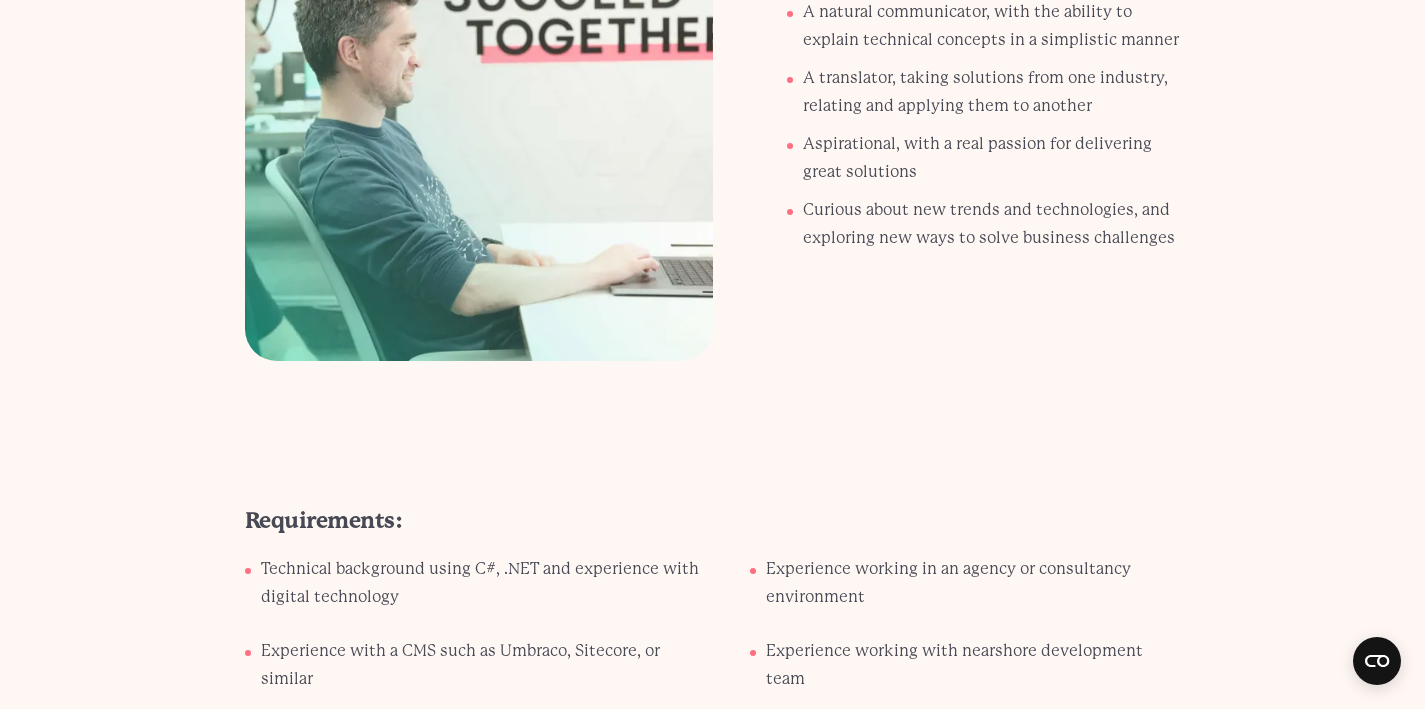 scroll, scrollTop: 2163, scrollLeft: 0, axis: vertical 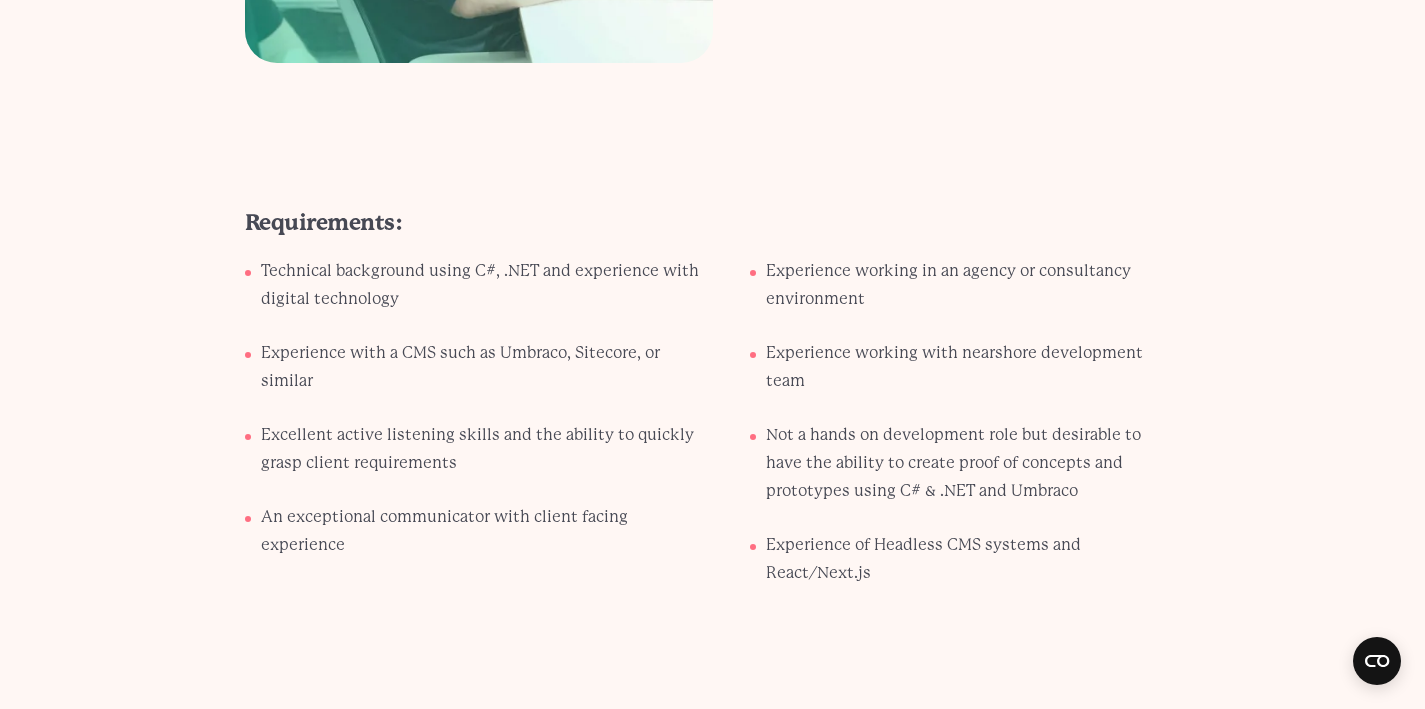drag, startPoint x: 265, startPoint y: 272, endPoint x: 448, endPoint y: 312, distance: 187.32059 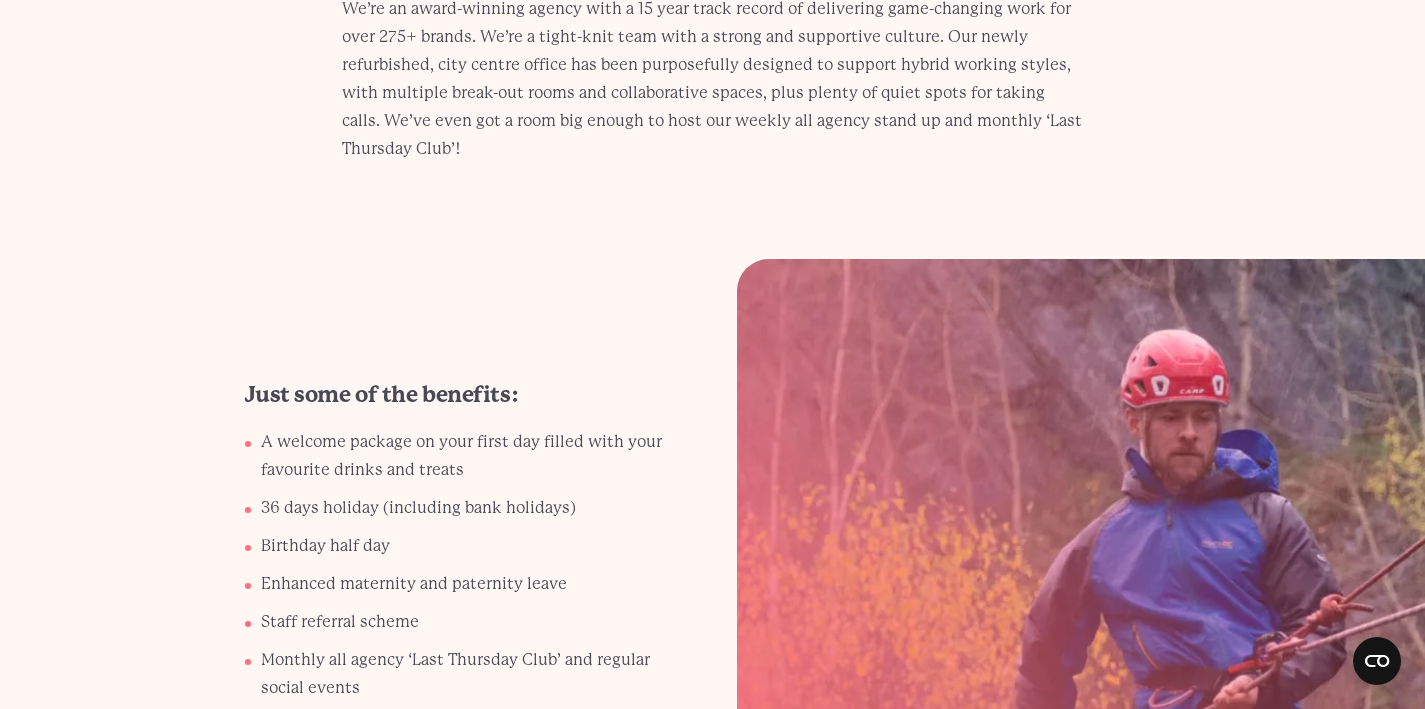 scroll, scrollTop: 3085, scrollLeft: 0, axis: vertical 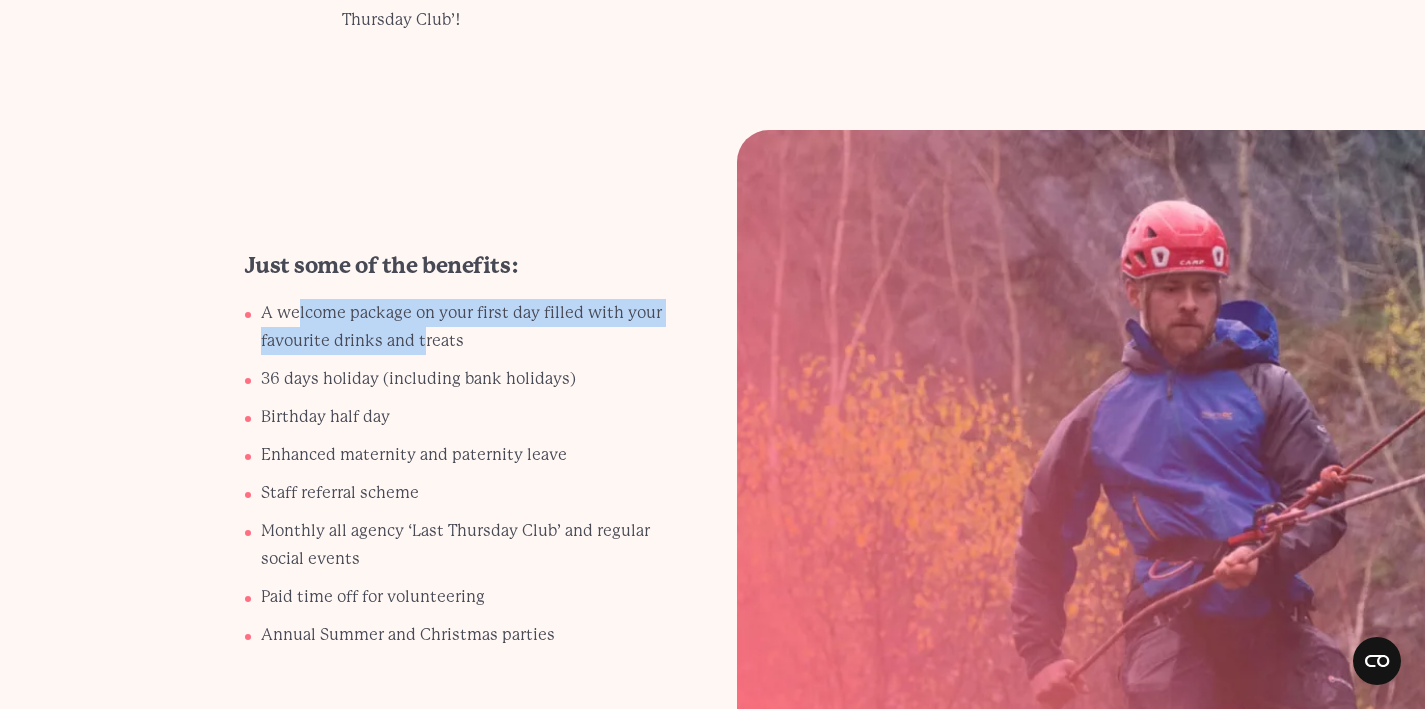 drag, startPoint x: 297, startPoint y: 276, endPoint x: 423, endPoint y: 306, distance: 129.5222 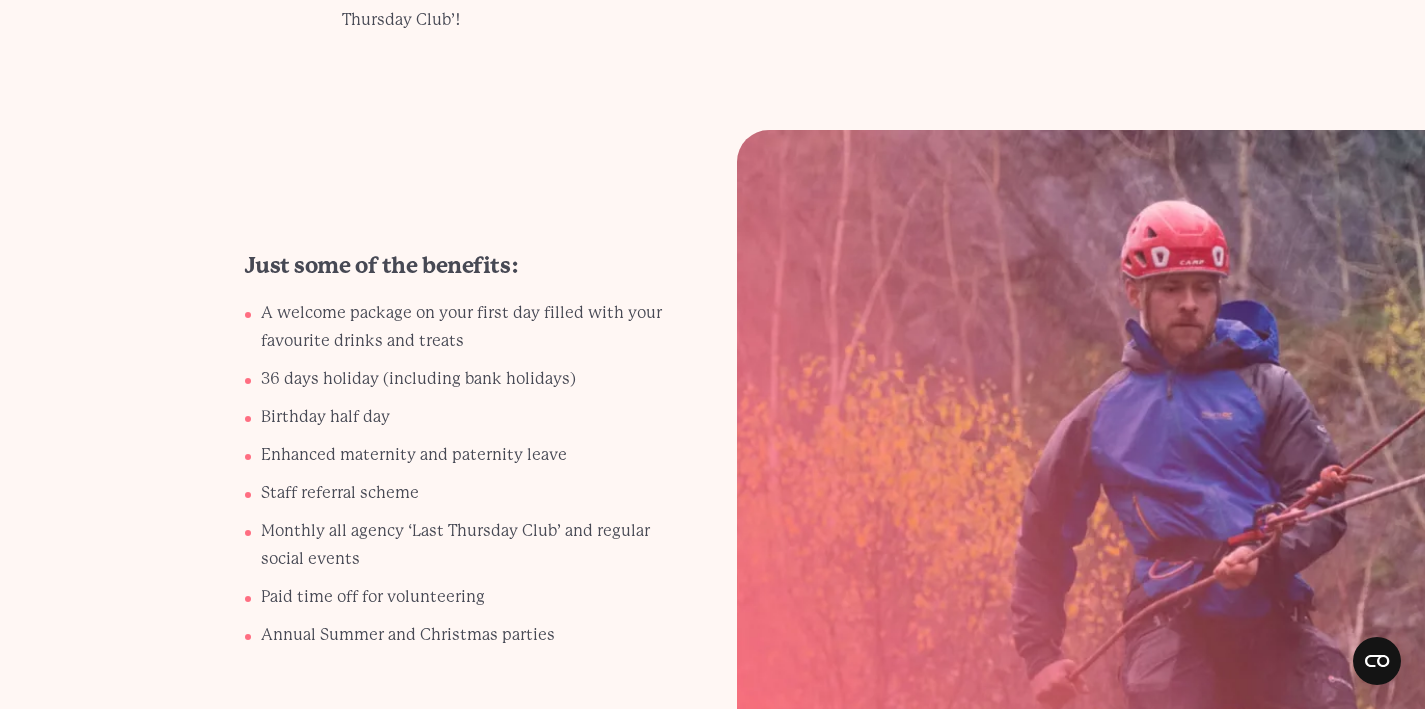 click on "A welcome package on your first day filled with your favourite drinks and treats" at bounding box center (468, 327) 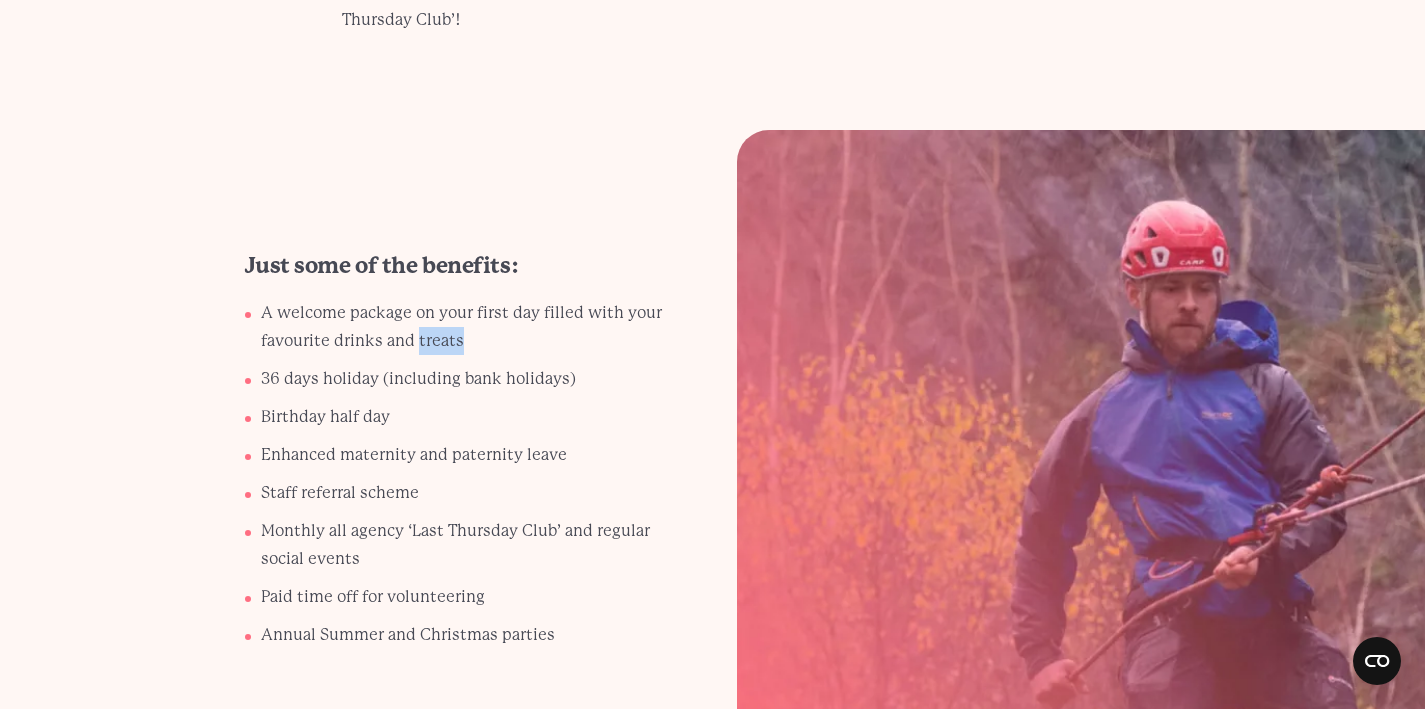 click on "A welcome package on your first day filled with your favourite drinks and treats" at bounding box center (468, 327) 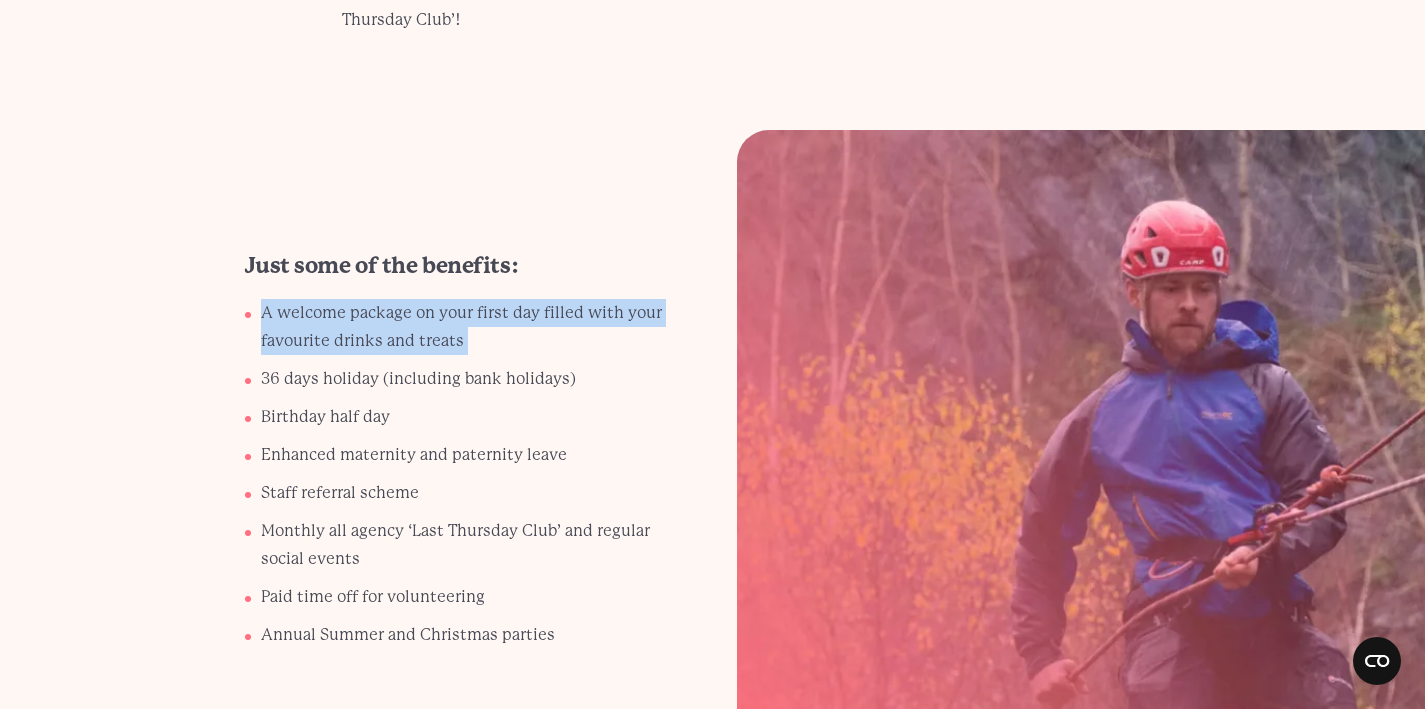 drag, startPoint x: 423, startPoint y: 306, endPoint x: 440, endPoint y: 333, distance: 31.906113 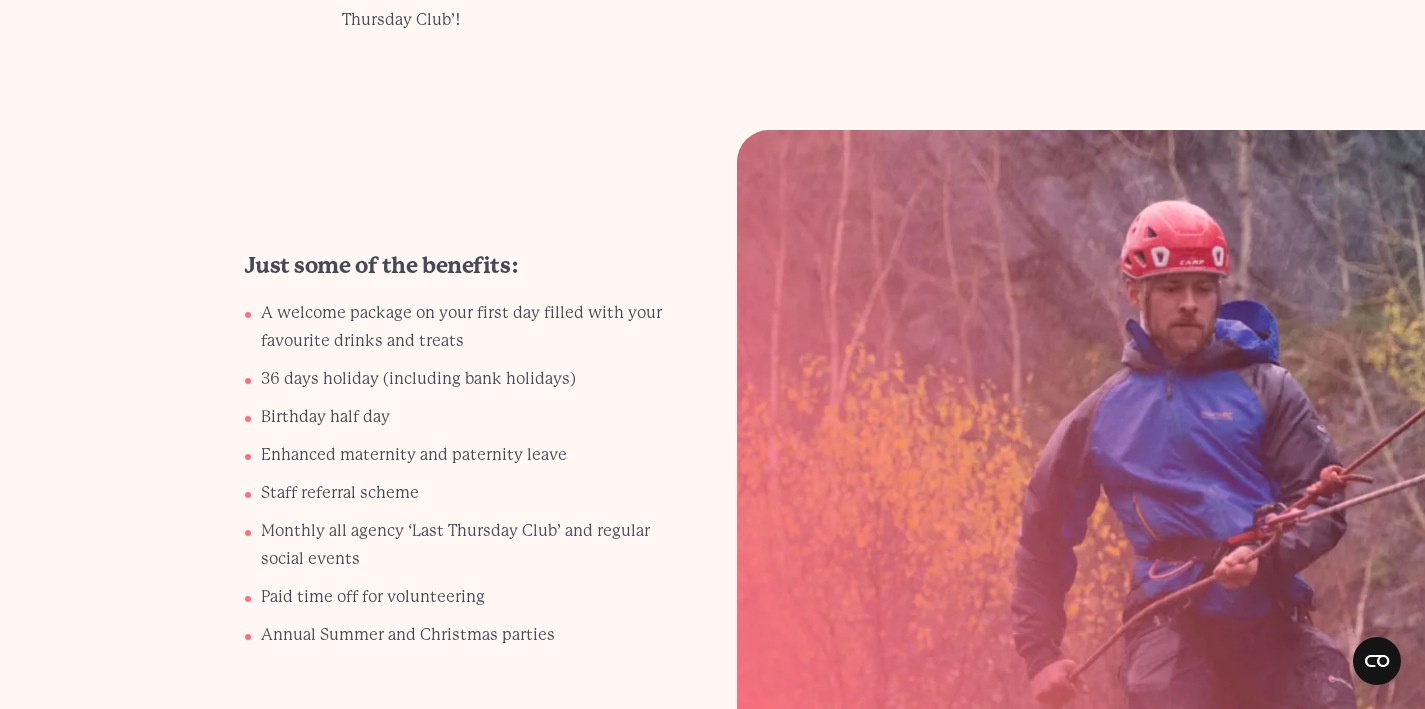 click on "36 days holiday (including bank holidays)" at bounding box center [468, 327] 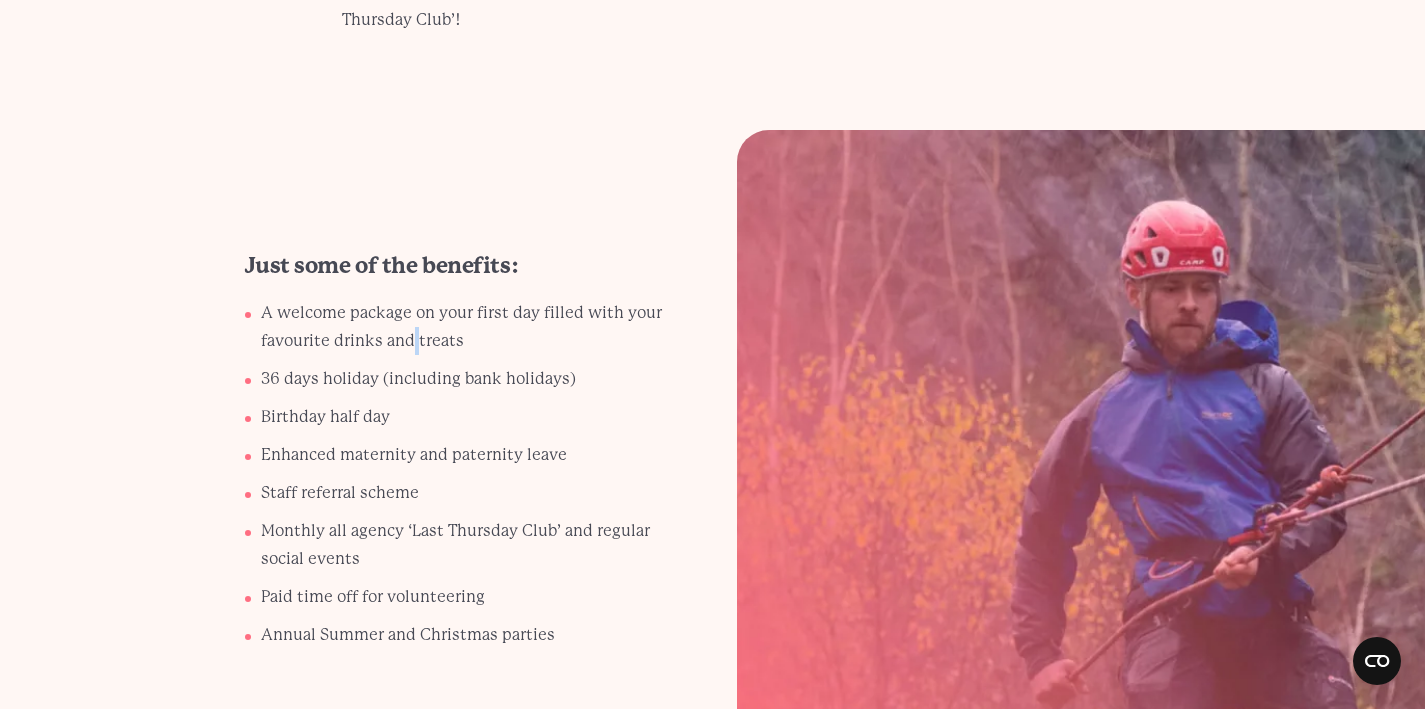 click on "A welcome package on your first day filled with your favourite drinks and treats" at bounding box center [468, 327] 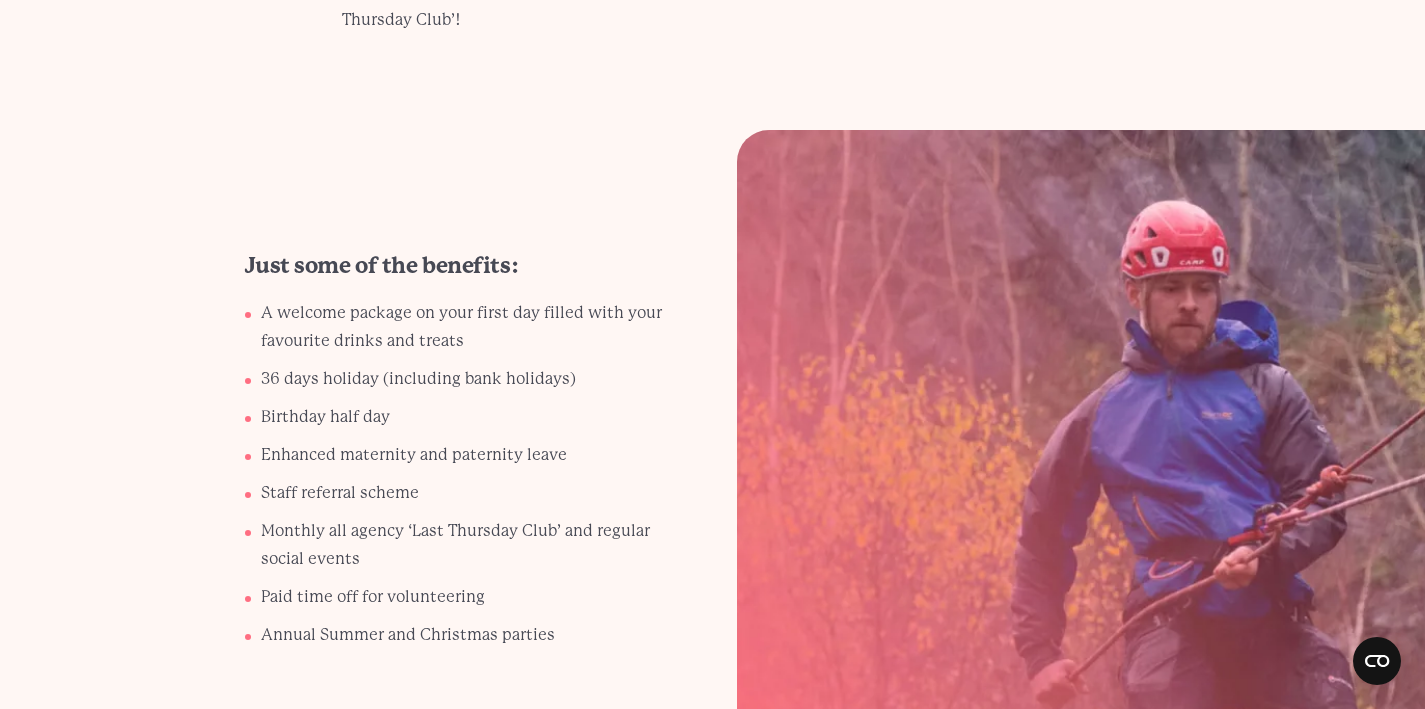 click on "A welcome package on your first day filled with your favourite drinks and treats
36 days holiday (including bank holidays)
Birthday half day
Enhanced maternity and paternity leave
Staff referral scheme
Monthly all agency ‘Last Thursday Club’ and regular social events
Paid time off for volunteering
Annual Summer and Christmas parties" at bounding box center (460, 479) 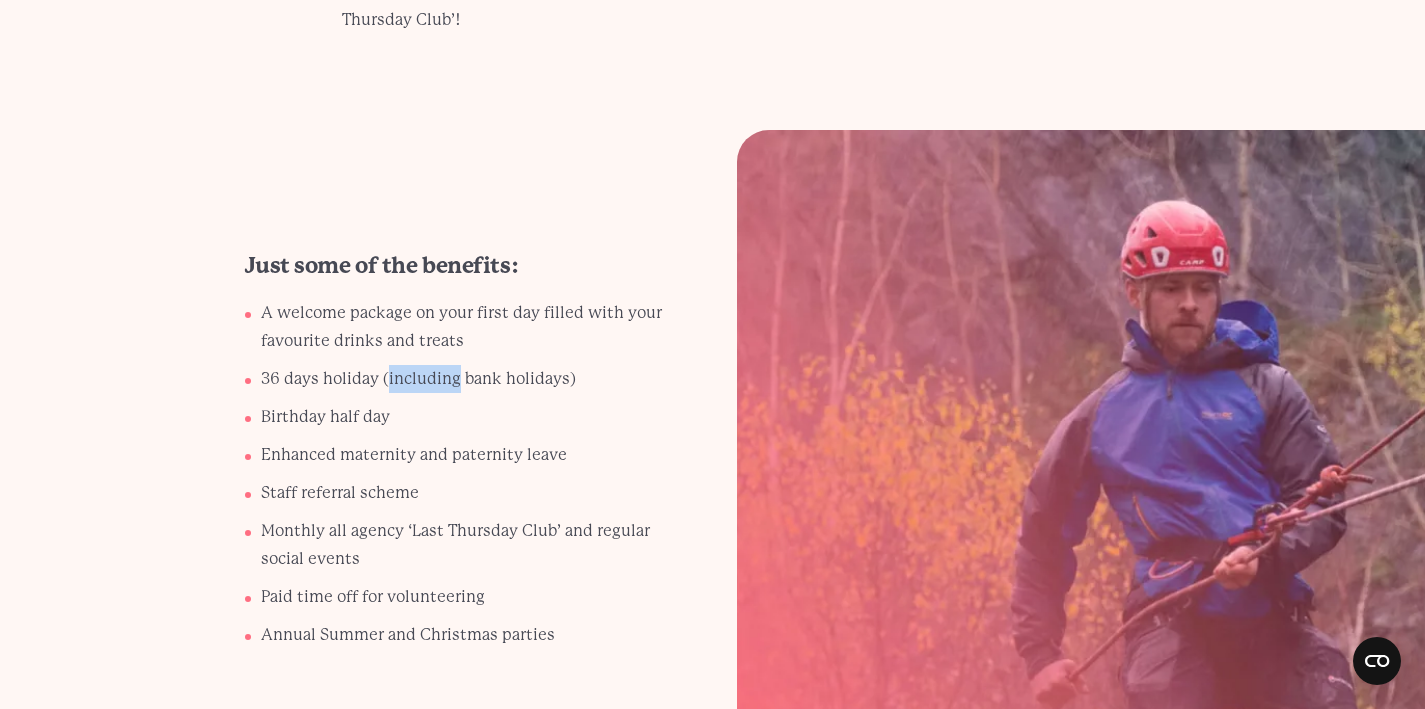 click on "36 days holiday (including bank holidays)" at bounding box center [468, 327] 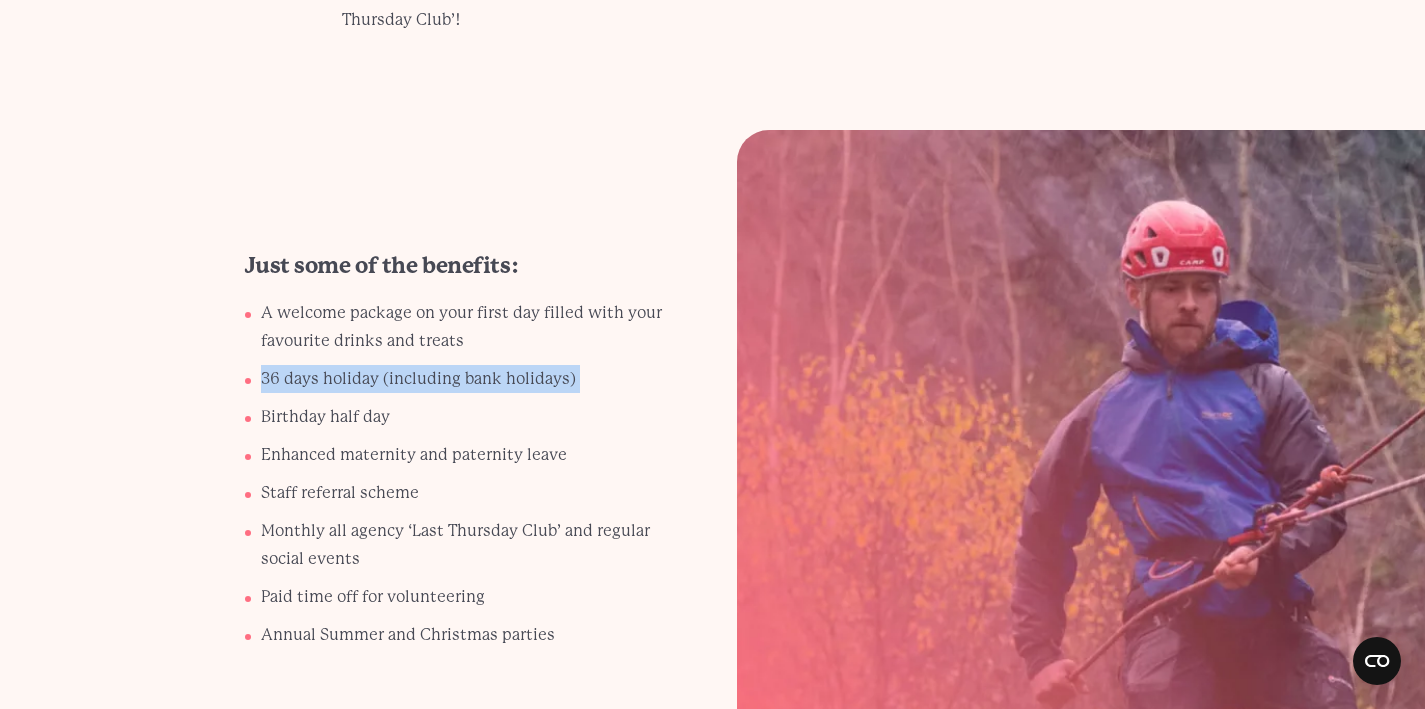 click on "36 days holiday (including bank holidays)" at bounding box center [468, 327] 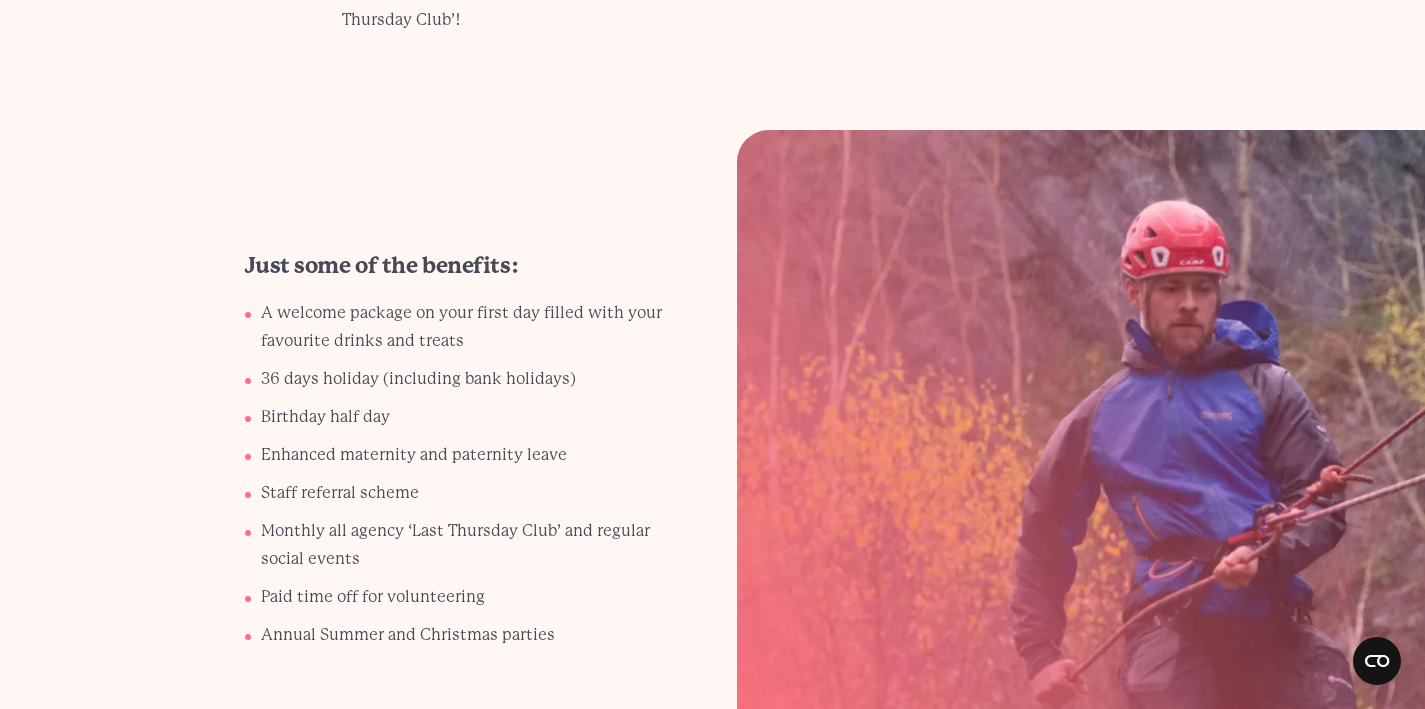 click on "Birthday half day" at bounding box center [468, 327] 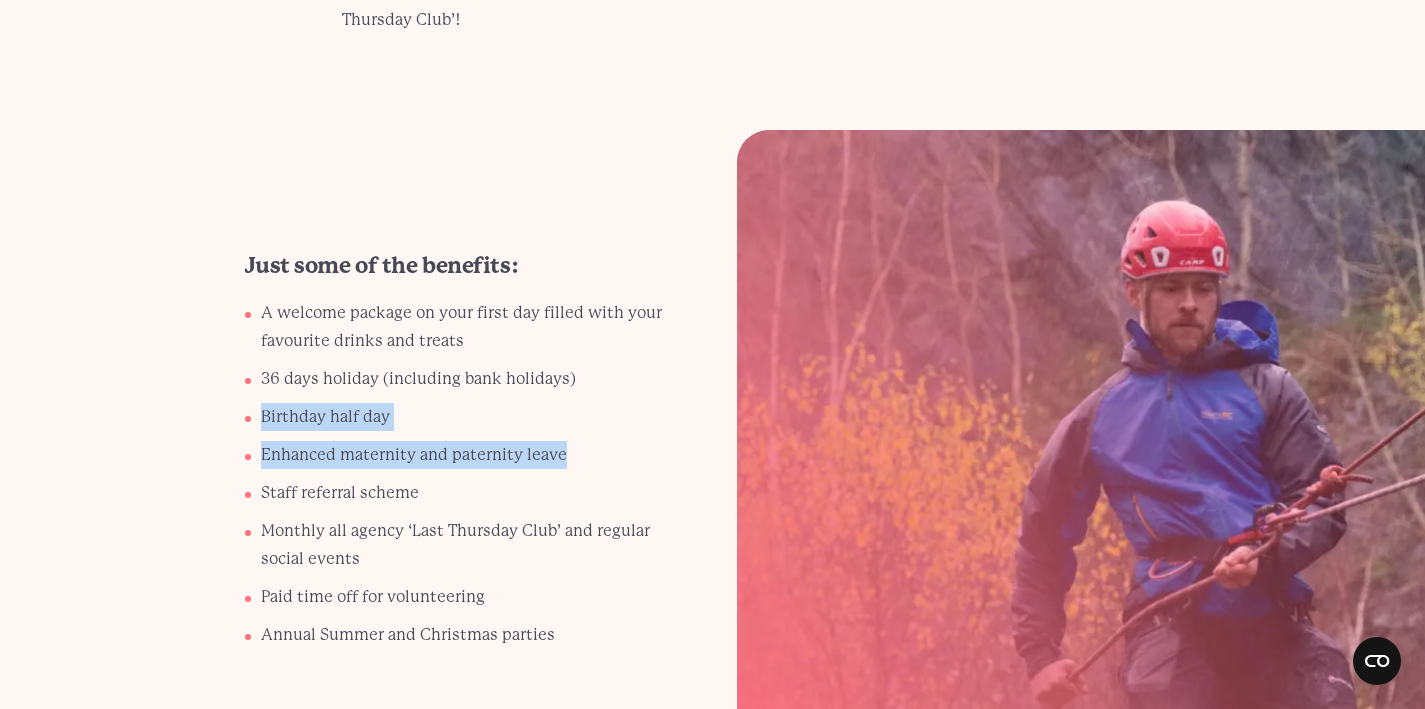 drag, startPoint x: 530, startPoint y: 375, endPoint x: 560, endPoint y: 440, distance: 71.5891 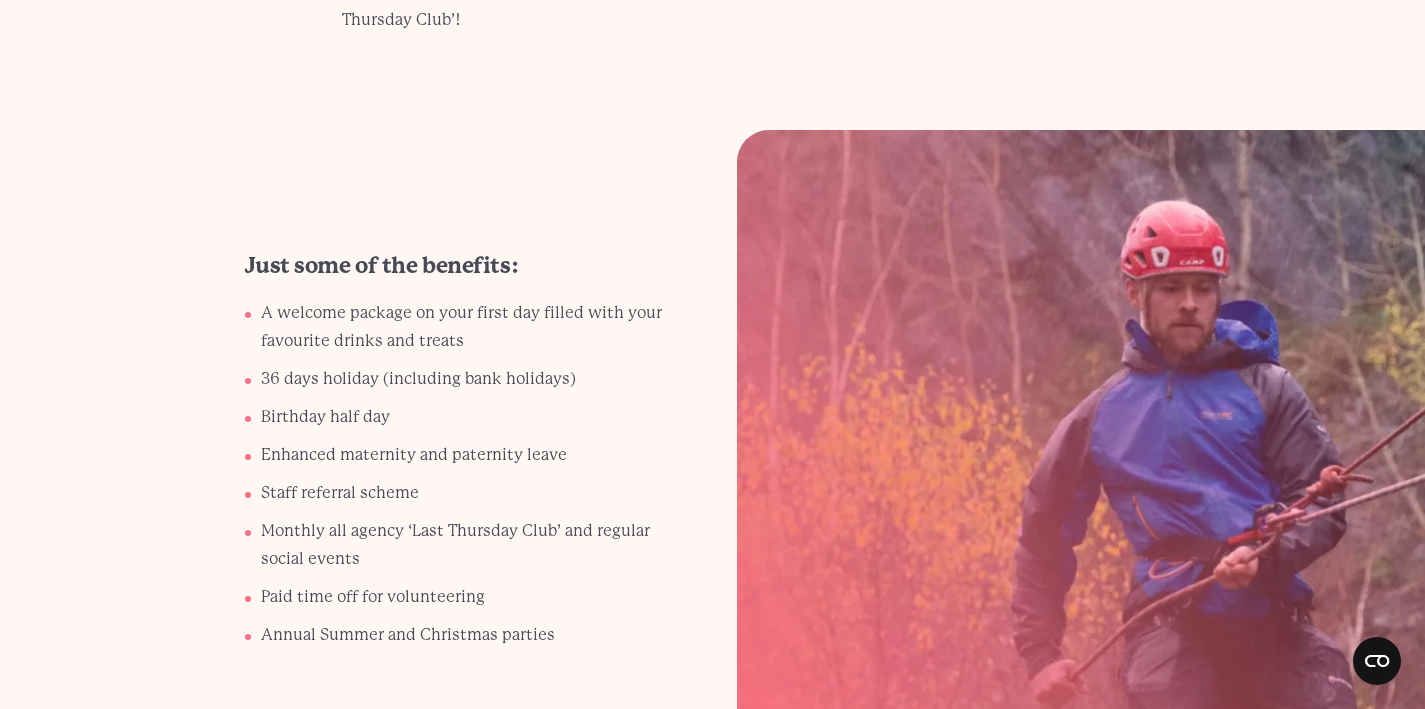 click on "Enhanced maternity and paternity leave" at bounding box center [468, 327] 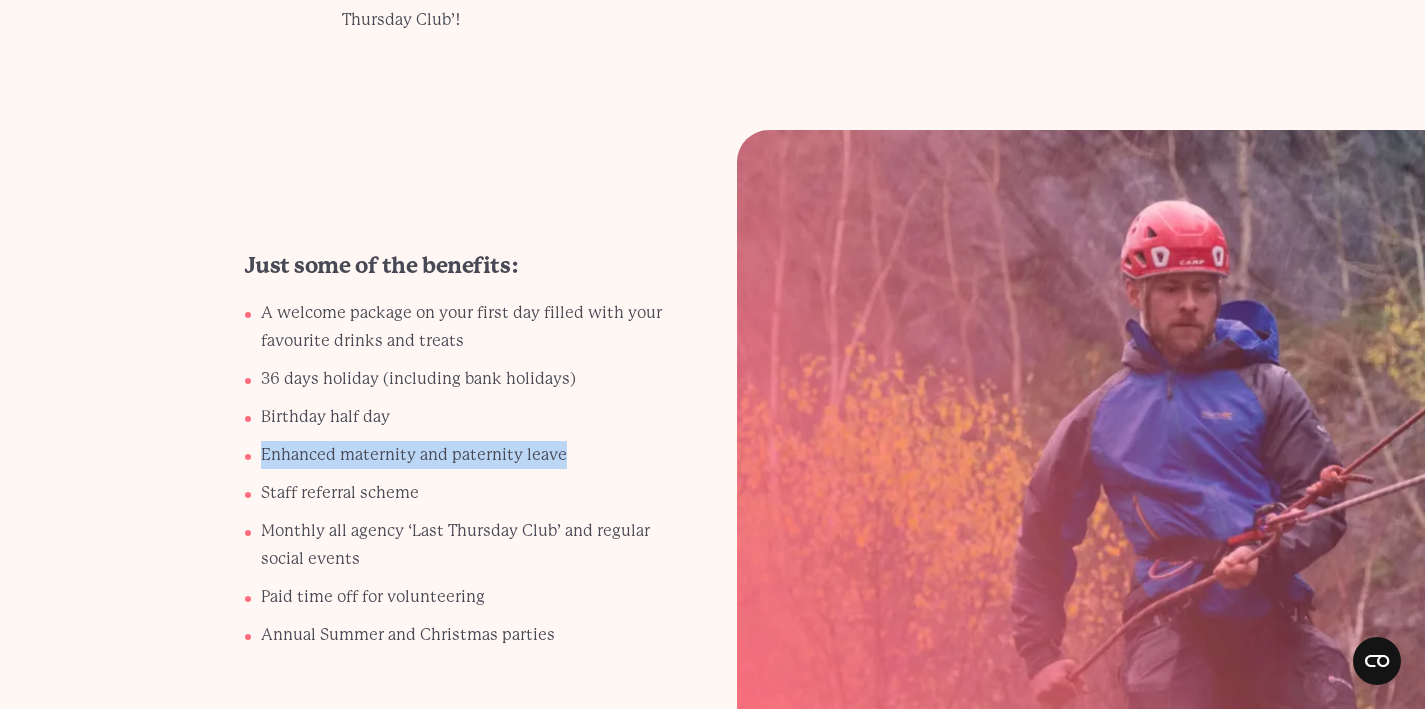 click on "A welcome package on your first day filled with your favourite drinks and treats
36 days holiday (including bank holidays)
Birthday half day
Enhanced maternity and paternity leave
Staff referral scheme
Monthly all agency ‘Last Thursday Club’ and regular social events
Paid time off for volunteering
Annual Summer and Christmas parties" at bounding box center [460, 479] 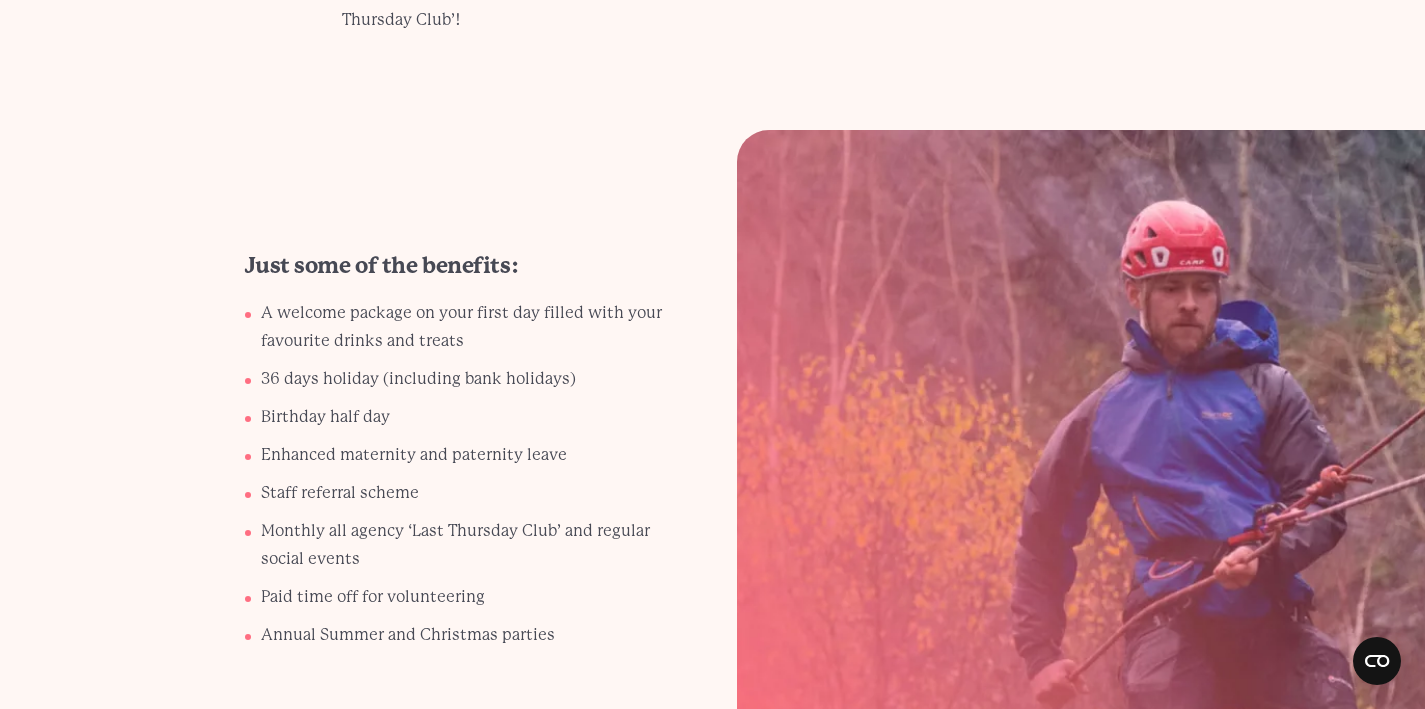 click on "Enhanced maternity and paternity leave" at bounding box center (468, 327) 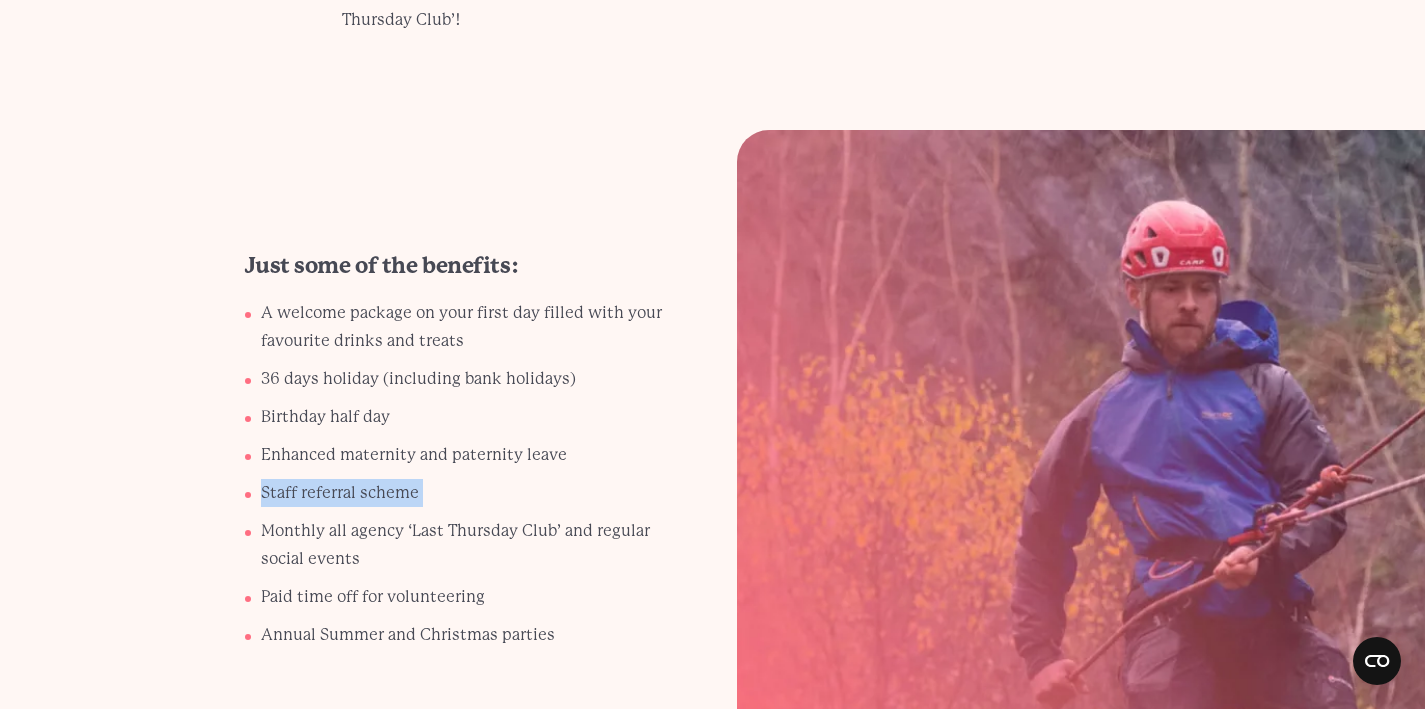 drag, startPoint x: 582, startPoint y: 435, endPoint x: 611, endPoint y: 484, distance: 56.938564 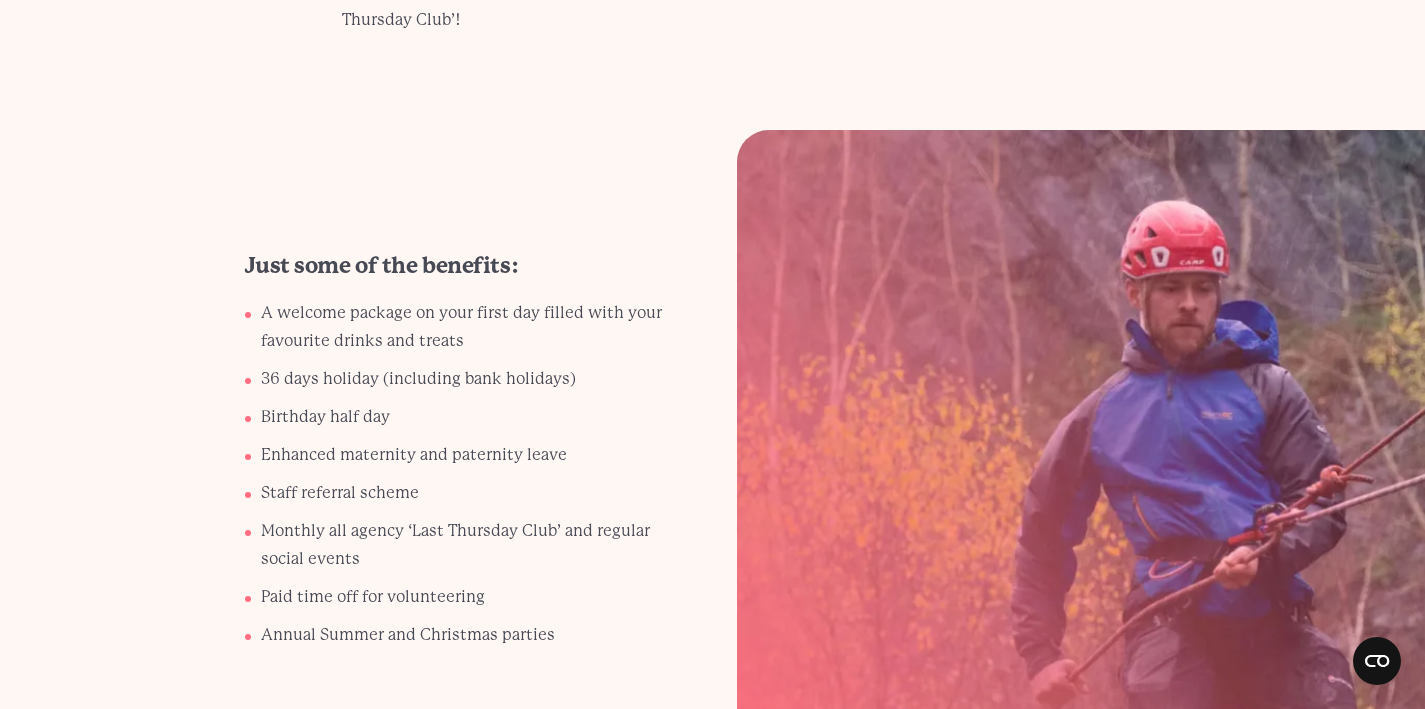 click on "A welcome package on your first day filled with your favourite drinks and treats
36 days holiday (including bank holidays)
Birthday half day
Enhanced maternity and paternity leave
Staff referral scheme
Monthly all agency ‘Last Thursday Club’ and regular social events
Paid time off for volunteering
Annual Summer and Christmas parties" at bounding box center (460, 479) 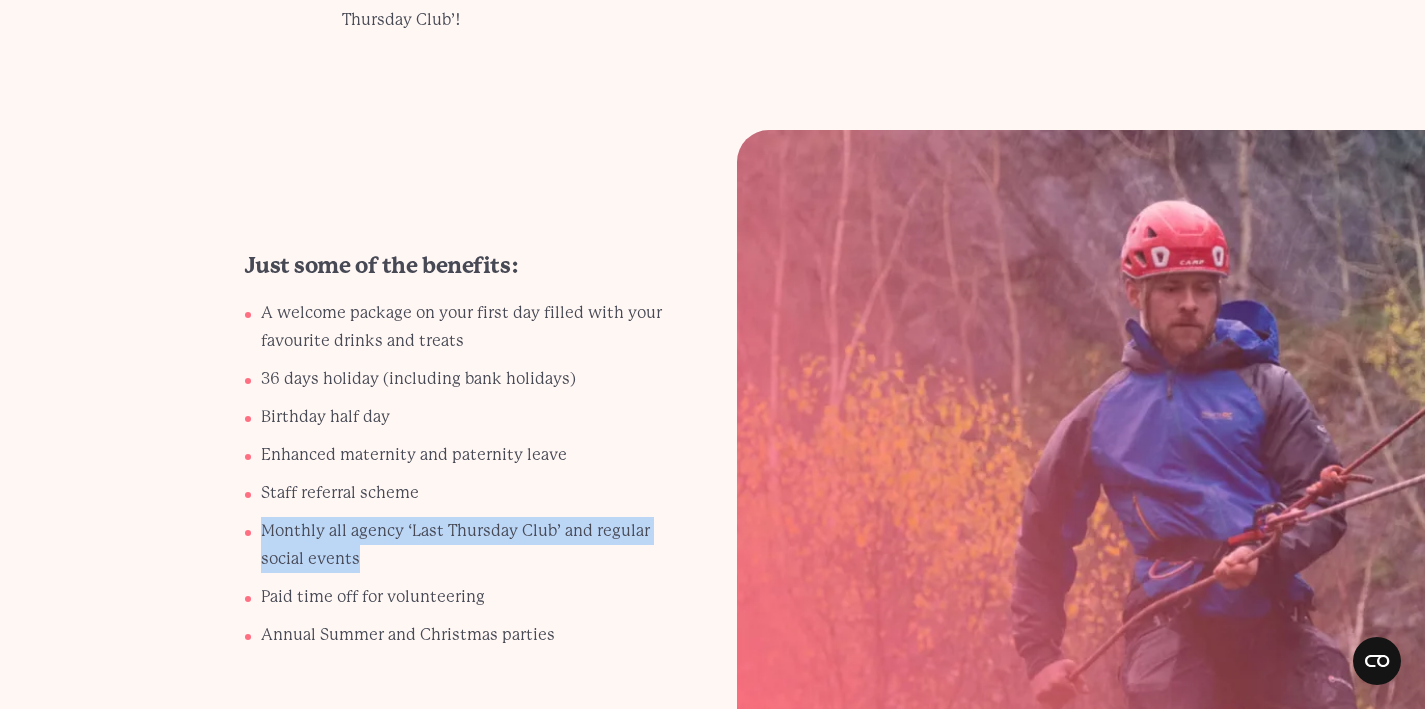 drag, startPoint x: 608, startPoint y: 482, endPoint x: 631, endPoint y: 523, distance: 47.010635 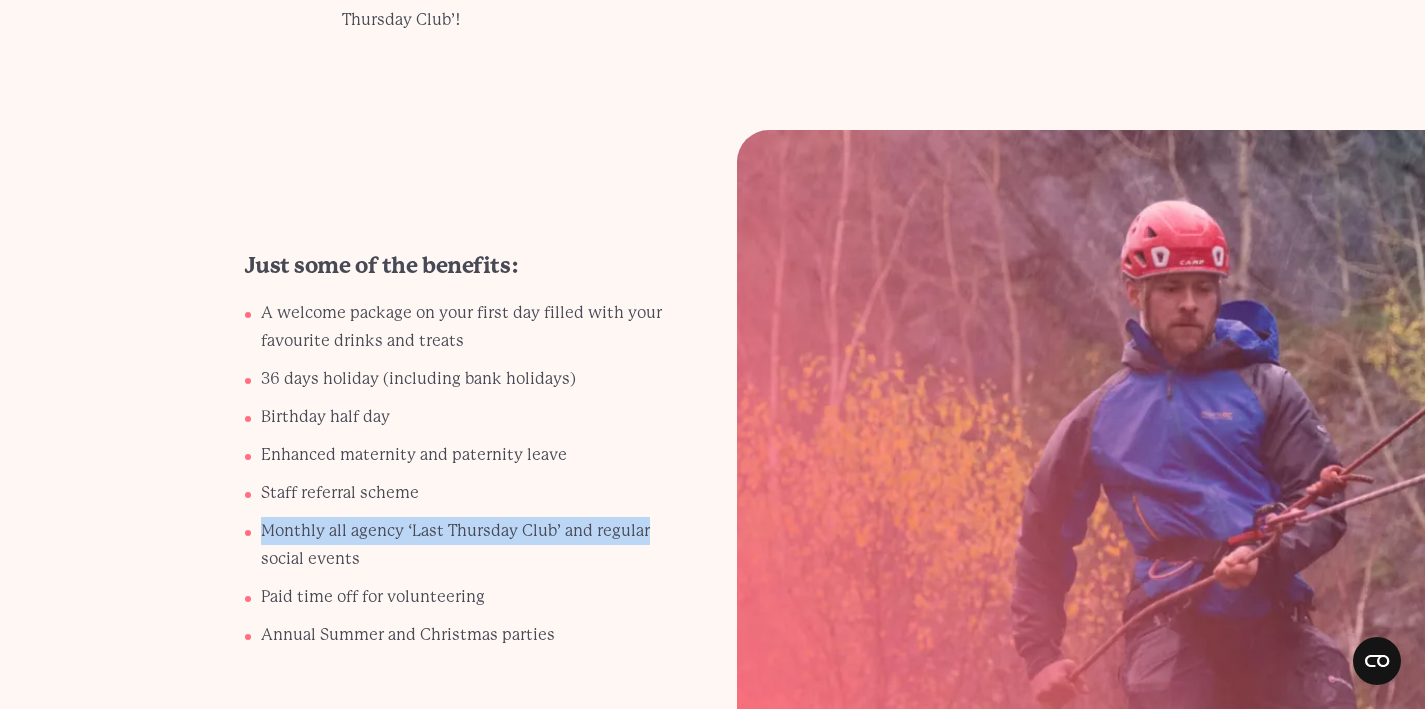 drag, startPoint x: 632, startPoint y: 481, endPoint x: 642, endPoint y: 518, distance: 38.327538 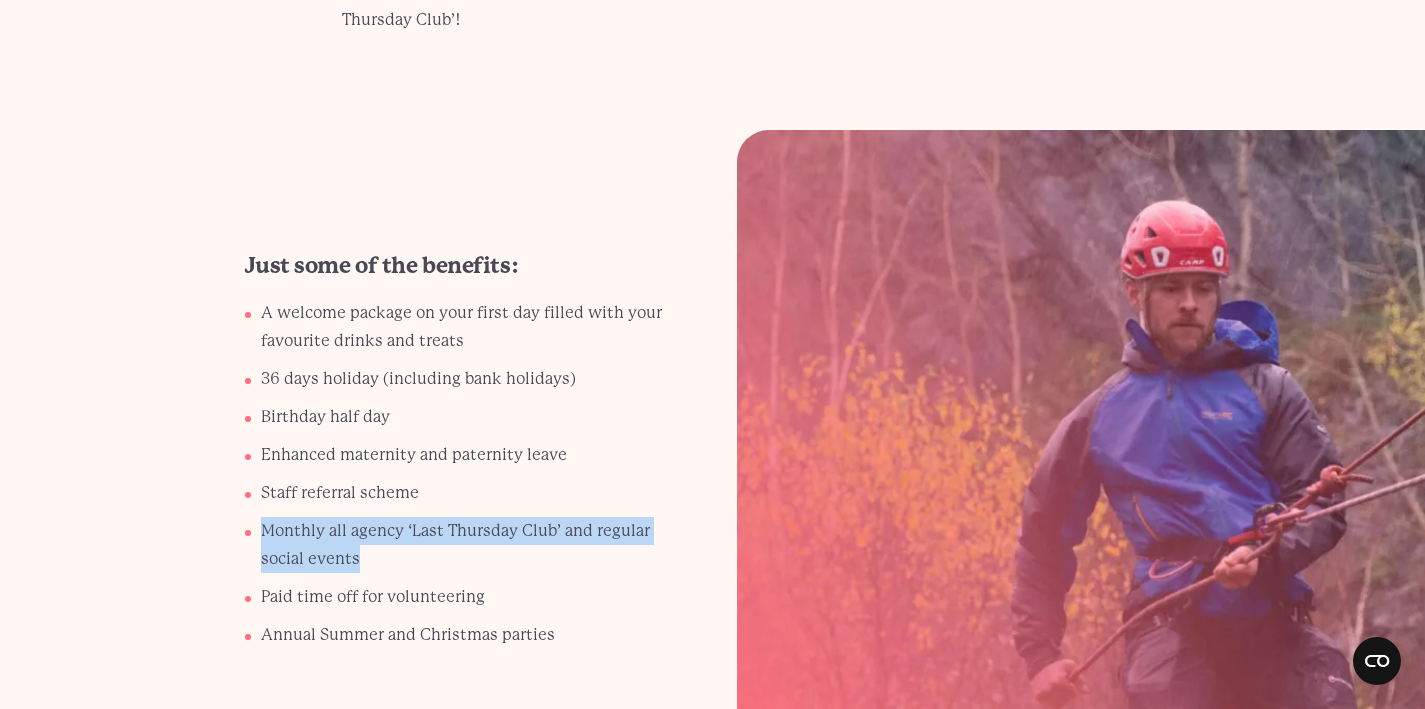 click on "Monthly all agency ‘Last Thursday Club’ and regular social events" at bounding box center (468, 327) 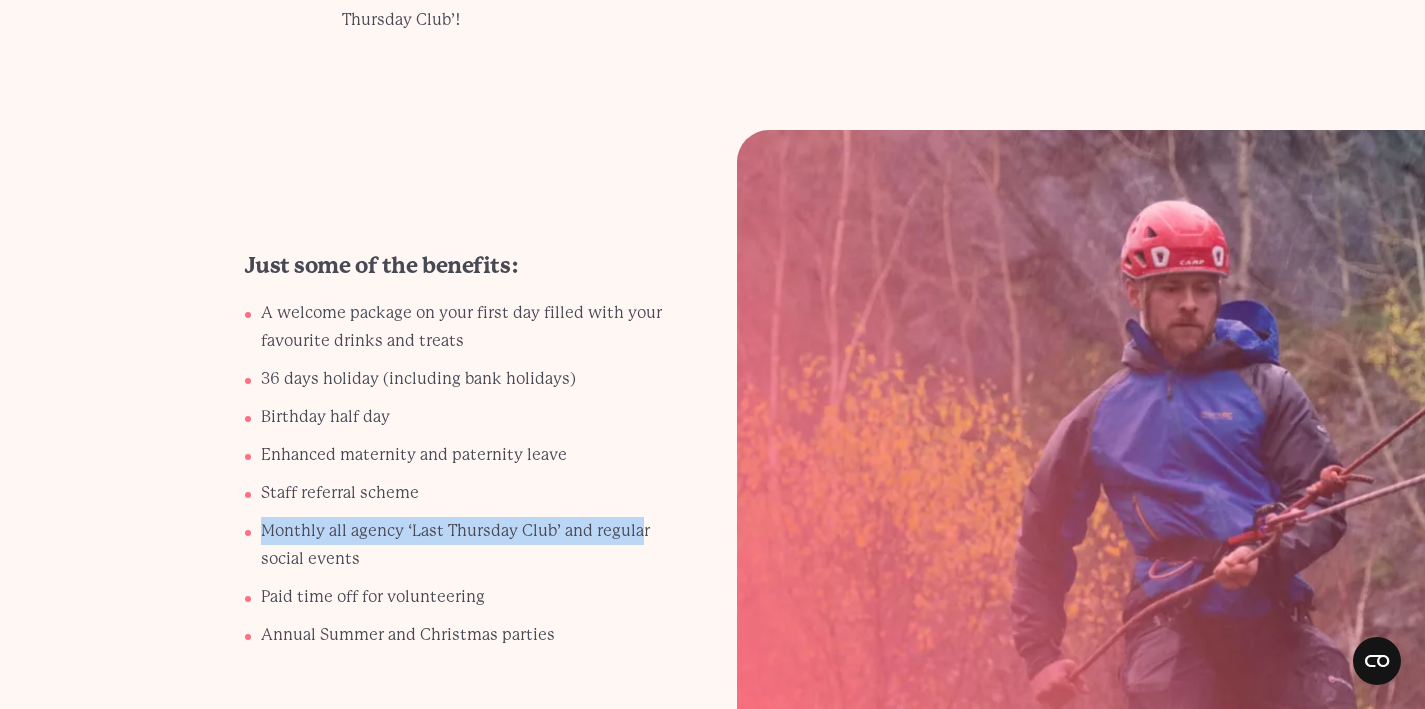drag, startPoint x: 640, startPoint y: 513, endPoint x: 638, endPoint y: 466, distance: 47.042534 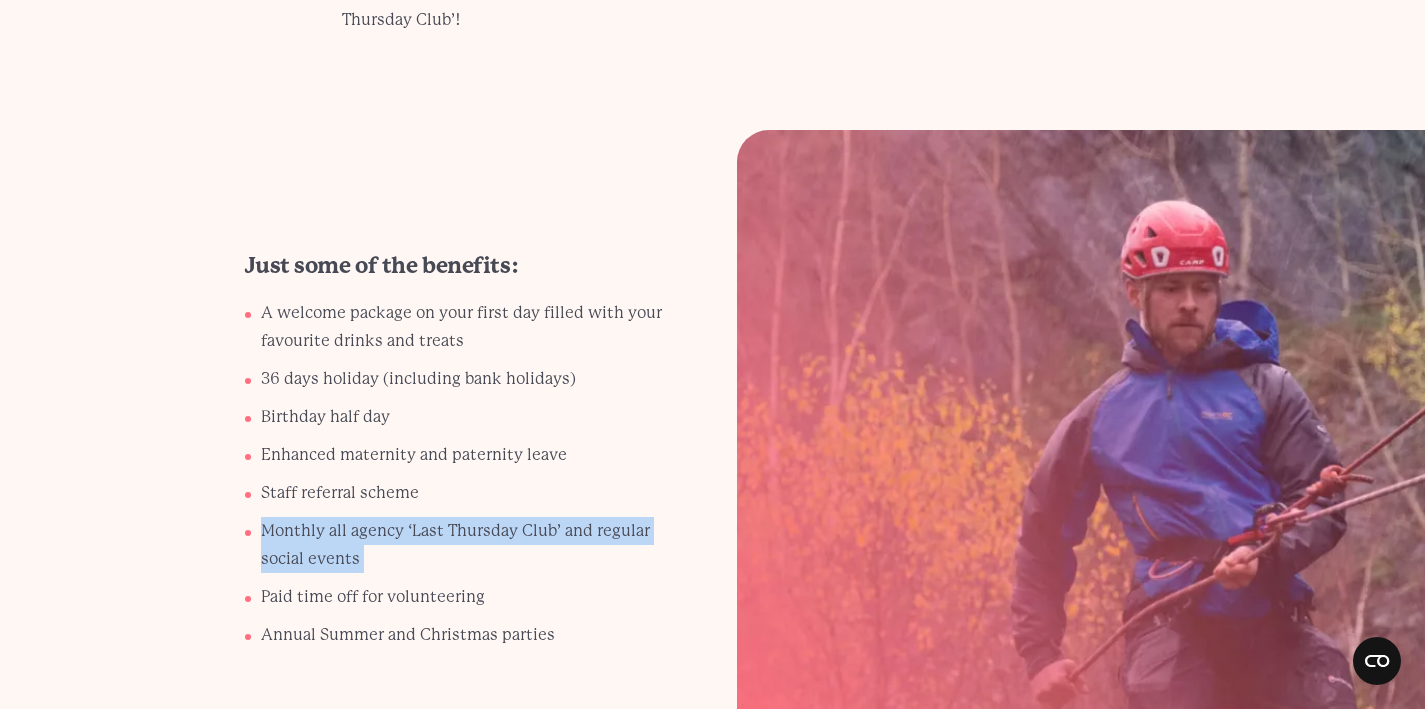 drag, startPoint x: 643, startPoint y: 477, endPoint x: 654, endPoint y: 537, distance: 61 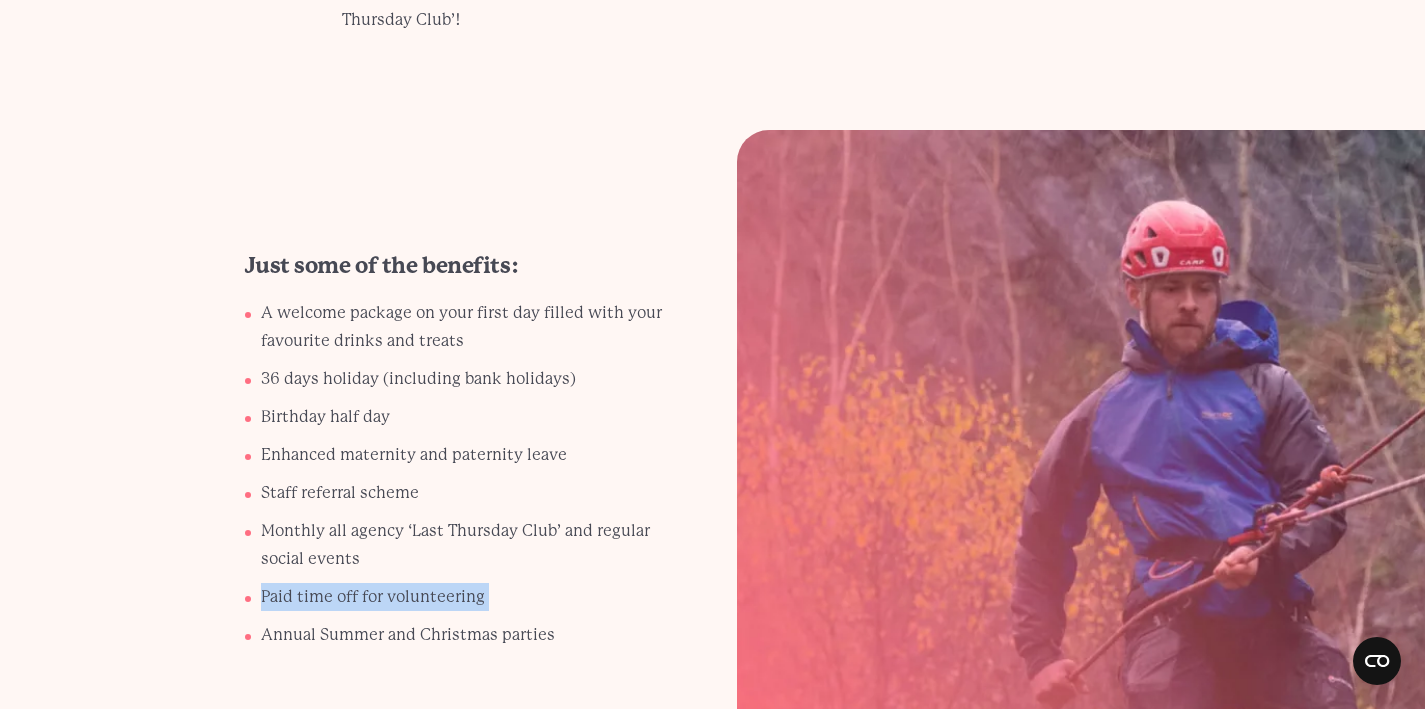 drag, startPoint x: 656, startPoint y: 562, endPoint x: 659, endPoint y: 582, distance: 20.22375 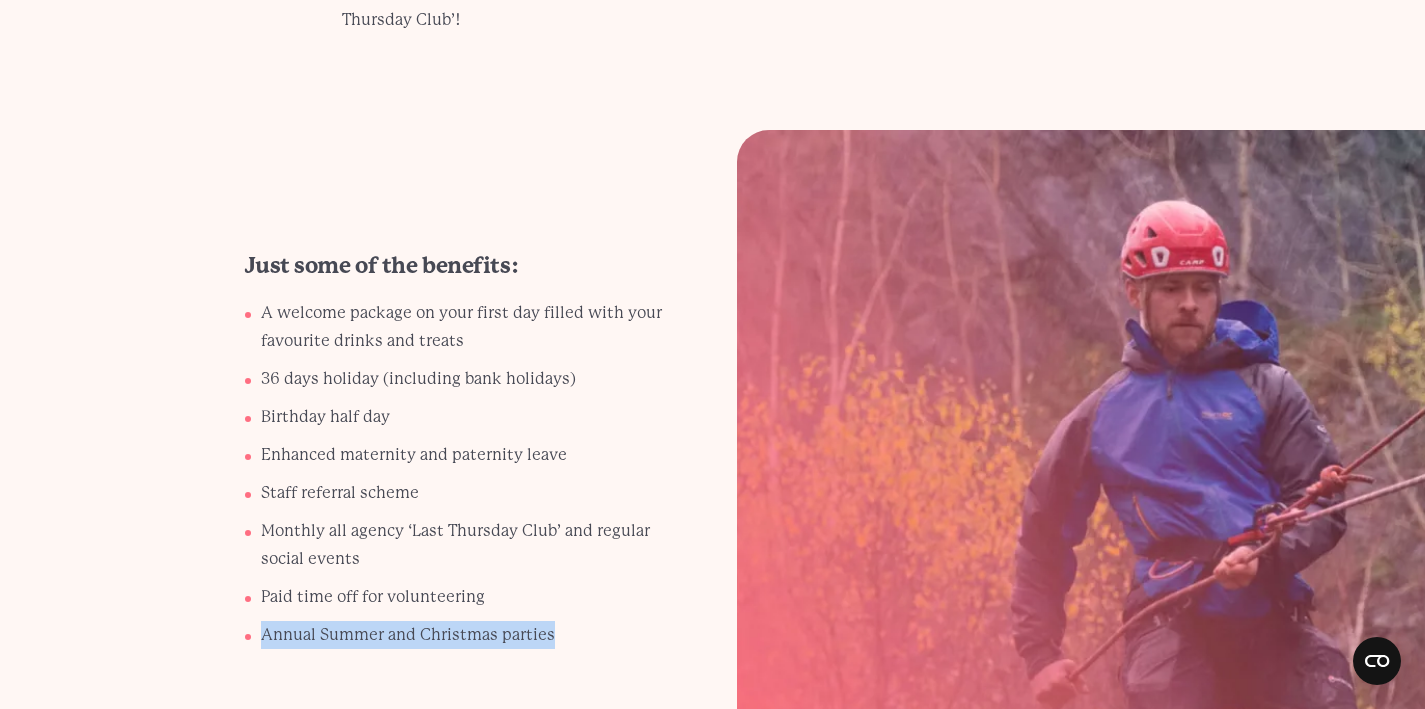 drag 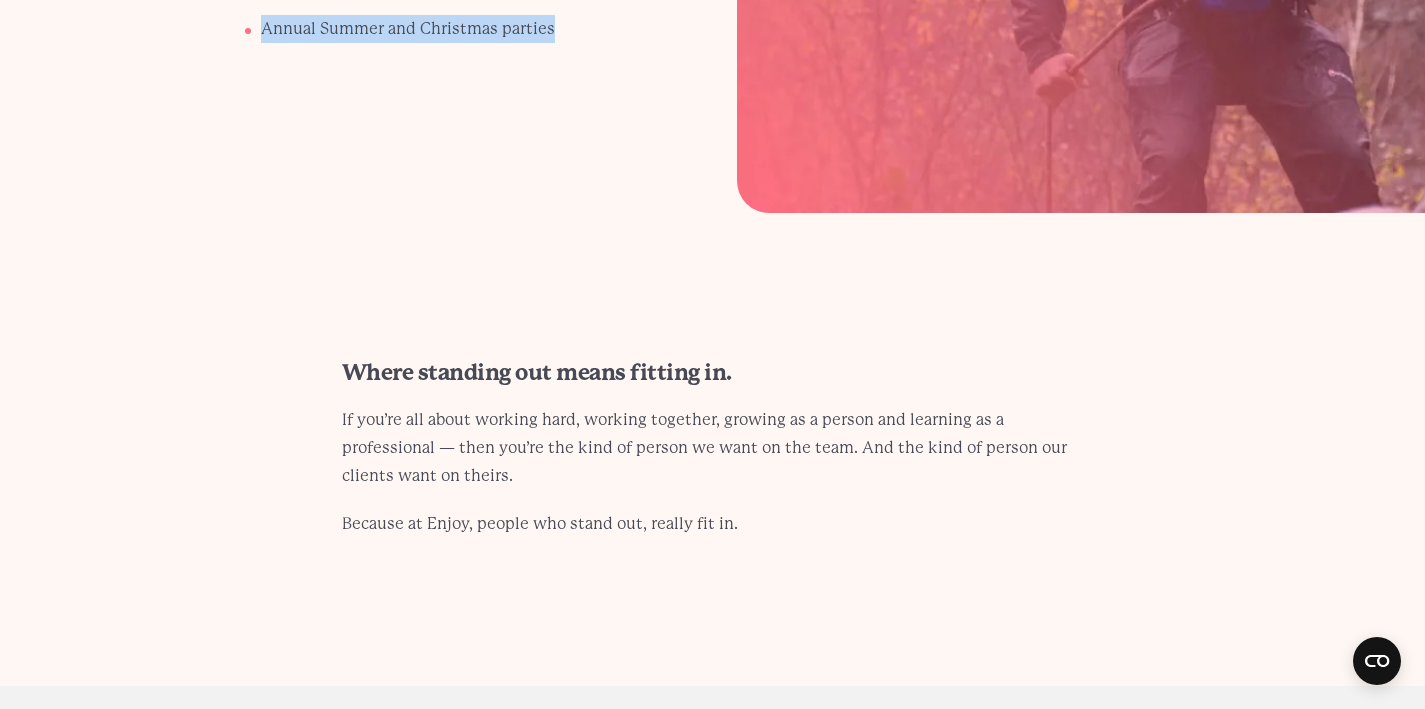 scroll, scrollTop: 3786, scrollLeft: 0, axis: vertical 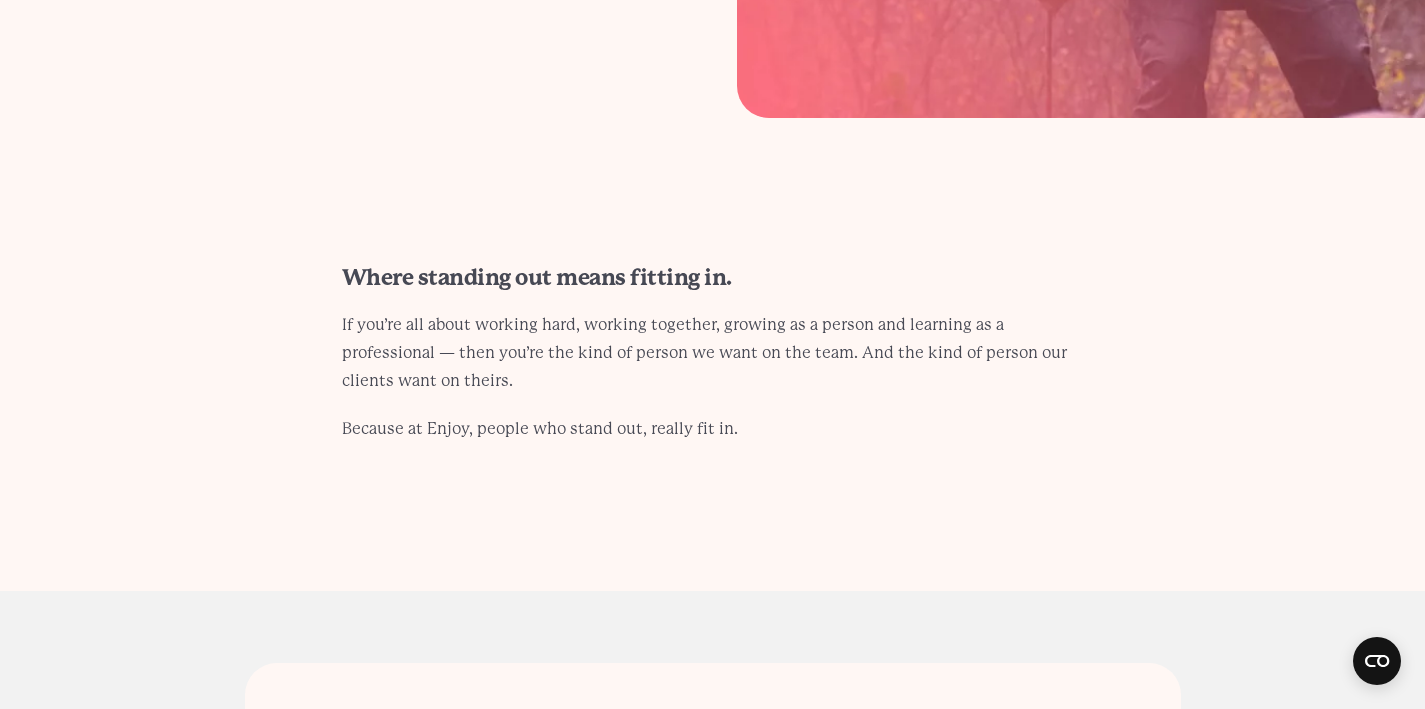 click on "If you’re all about working hard, working together, growing as a person and learning as a professional — then you’re the kind of person we want on the team. And the kind of person our clients want on theirs." at bounding box center [713, 353] 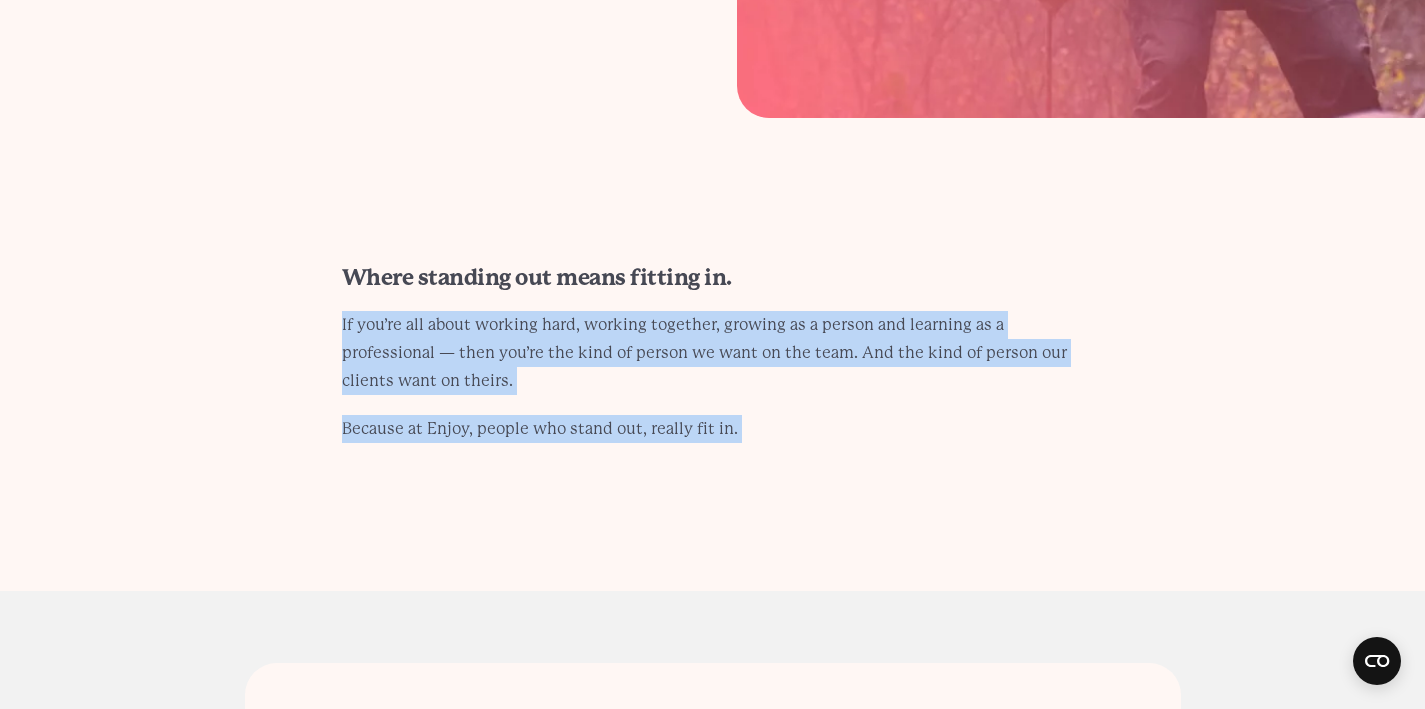 click on "Where standing out means fitting in.
If you’re all about working hard, working together, growing as a person and learning as a professional — then you’re the kind of person we want on the team. And the kind of person our clients want on theirs.
Because at Enjoy, people who stand out, really fit in." at bounding box center [713, 379] 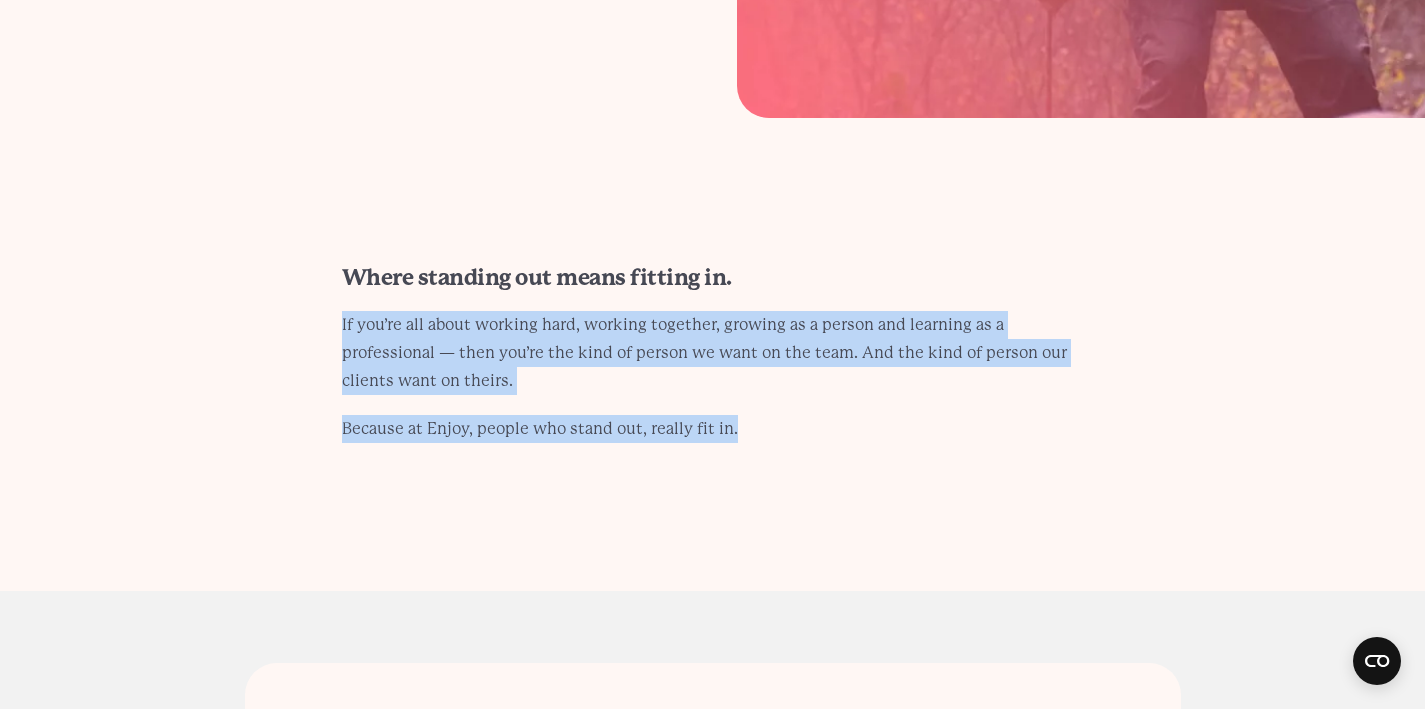click on "Where standing out means fitting in.
If you’re all about working hard, working together, growing as a person and learning as a professional — then you’re the kind of person we want on the team. And the kind of person our clients want on theirs.
Because at Enjoy, people who stand out, really fit in." at bounding box center (713, 379) 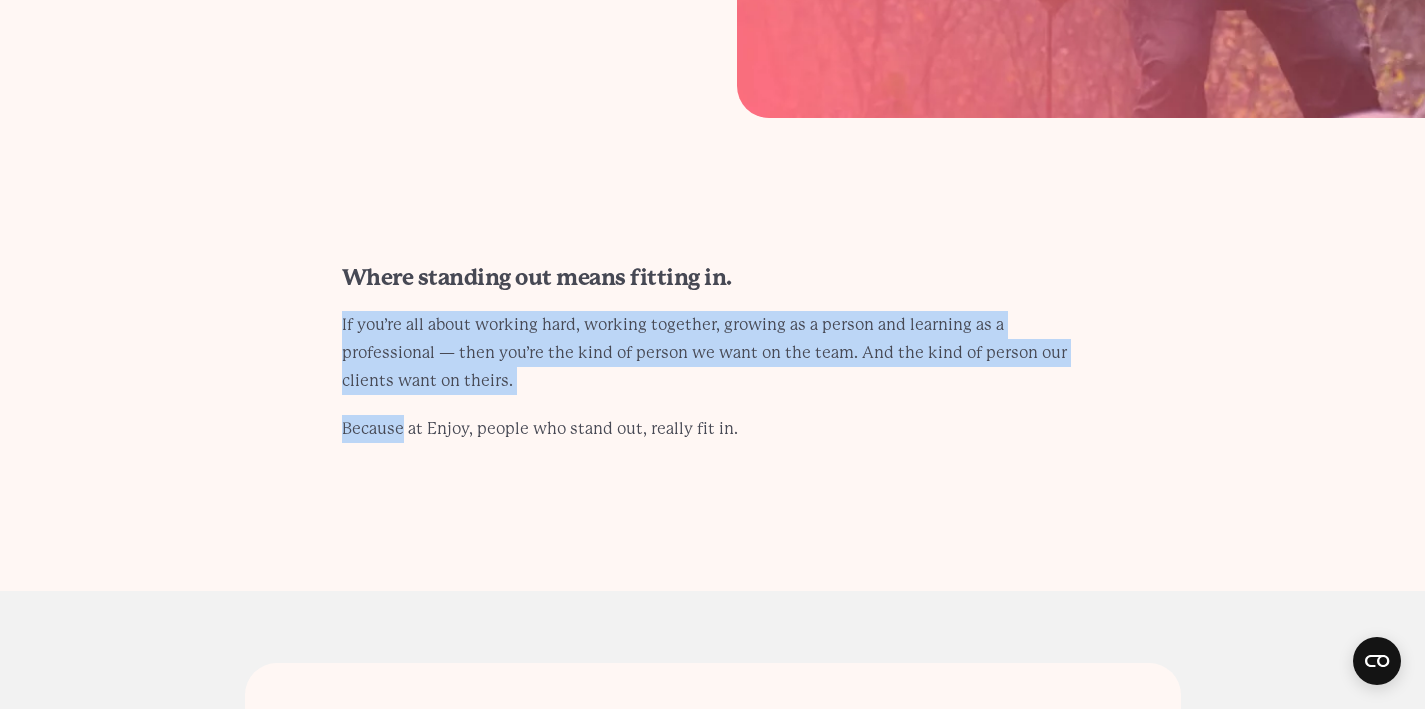 click on "Where standing out means fitting in.
If you’re all about working hard, working together, growing as a person and learning as a professional — then you’re the kind of person we want on the team. And the kind of person our clients want on theirs.
Because at Enjoy, people who stand out, really fit in." at bounding box center (713, 379) 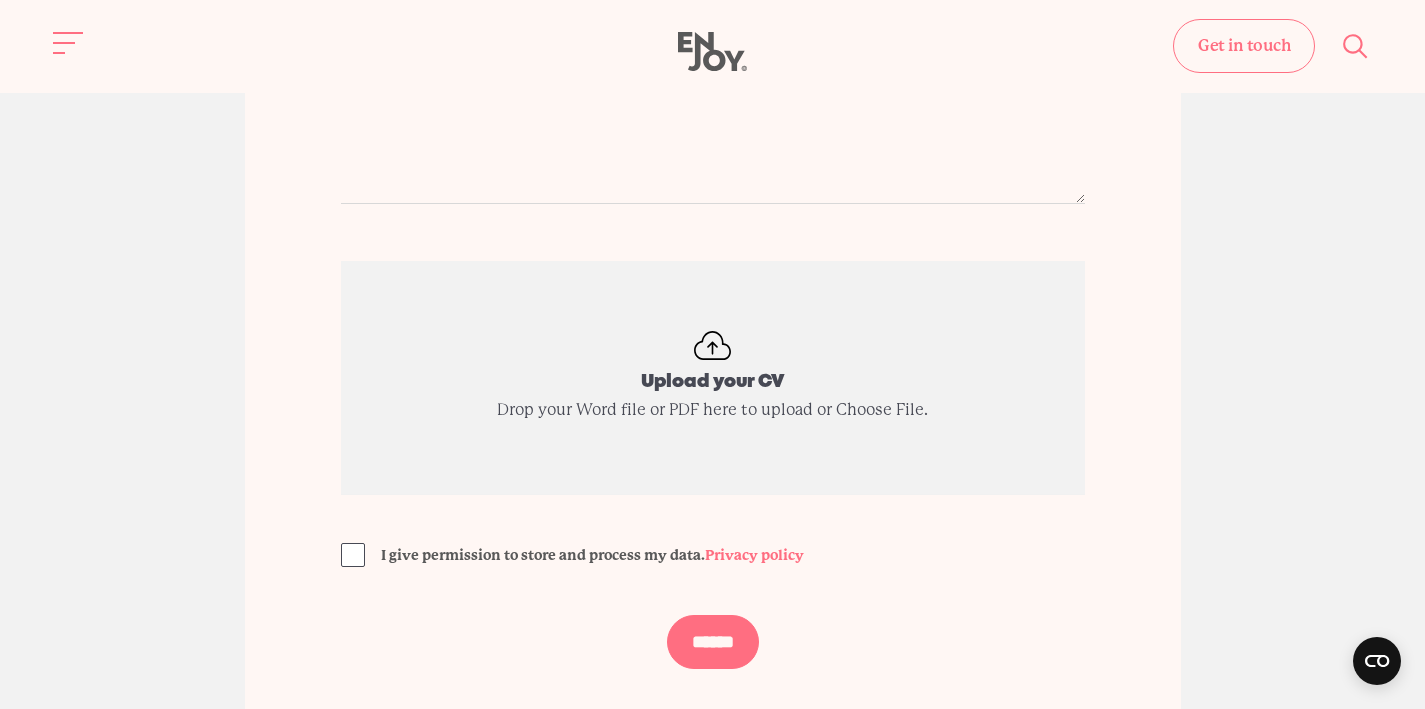 scroll, scrollTop: 4637, scrollLeft: 0, axis: vertical 